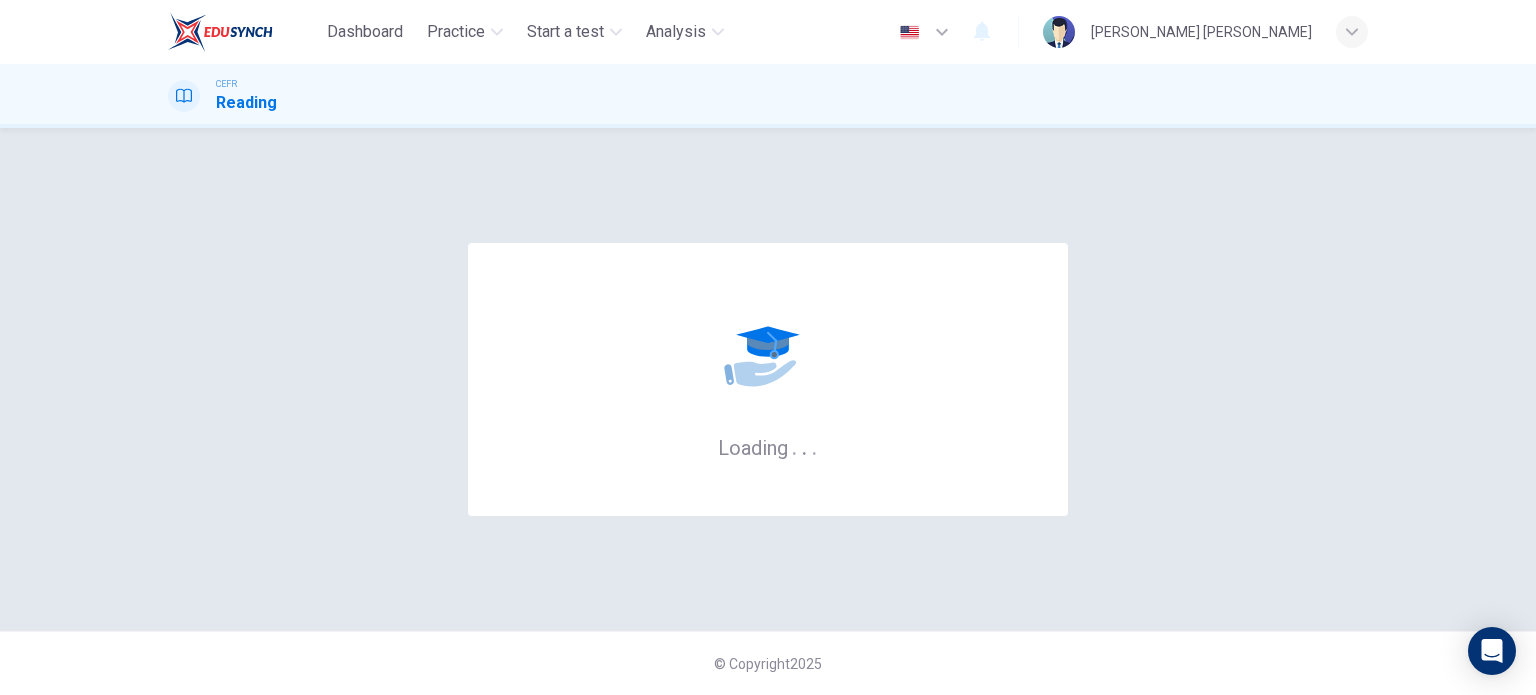 scroll, scrollTop: 0, scrollLeft: 0, axis: both 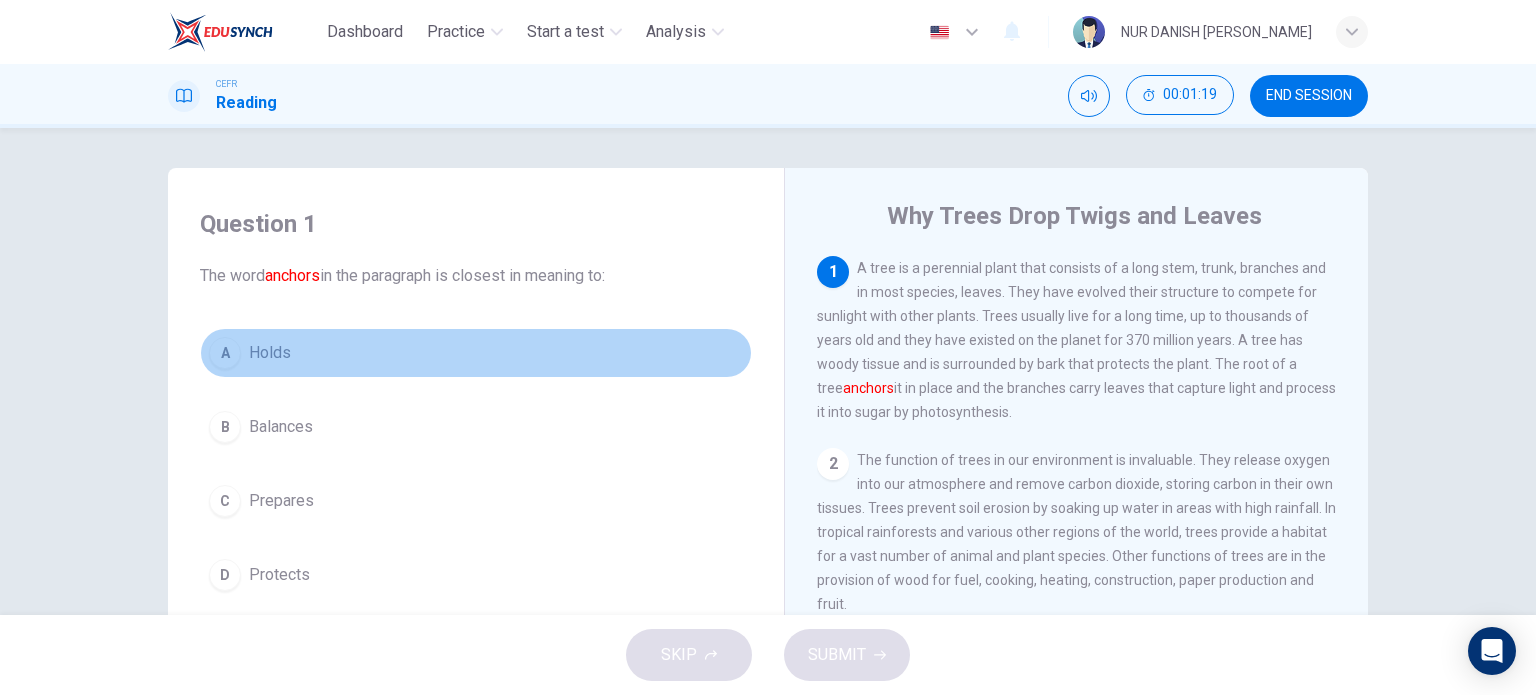 click on "A Holds" at bounding box center (476, 353) 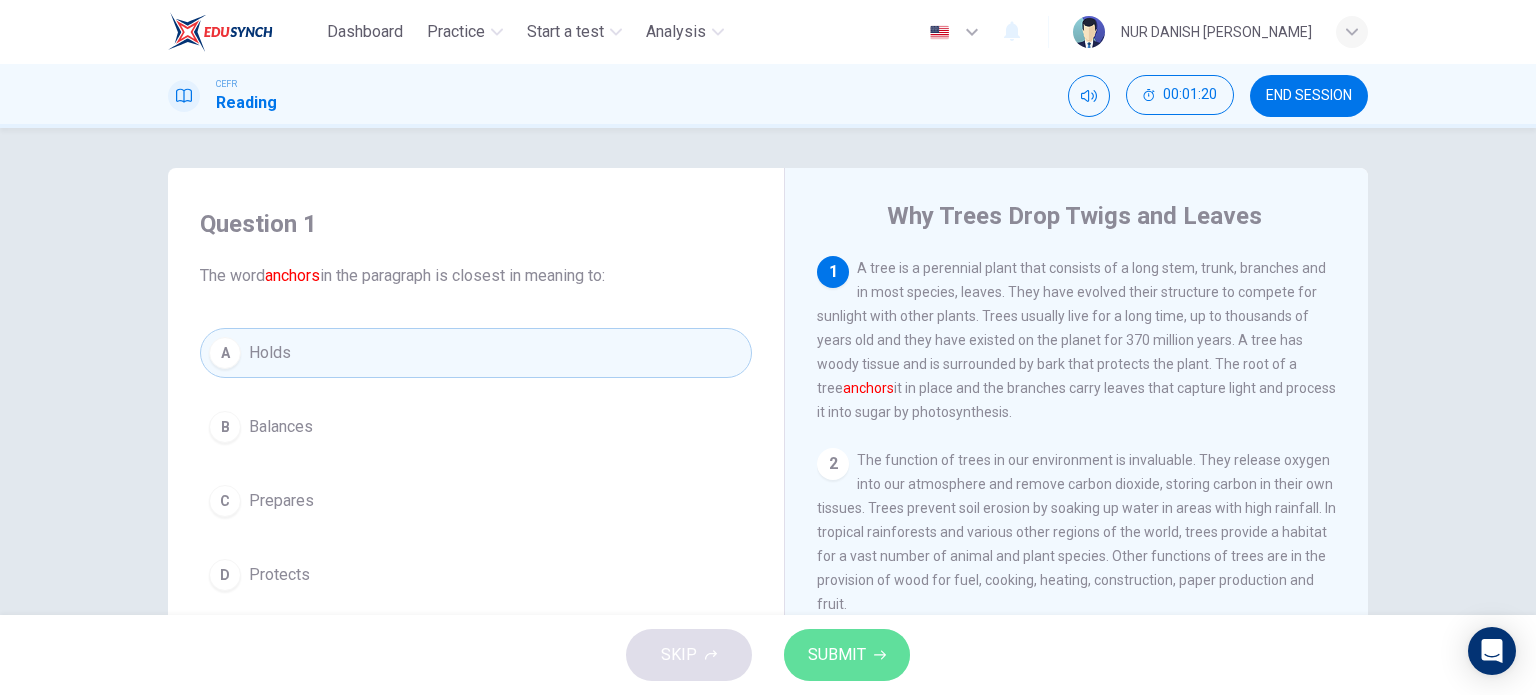 click on "SUBMIT" at bounding box center (837, 655) 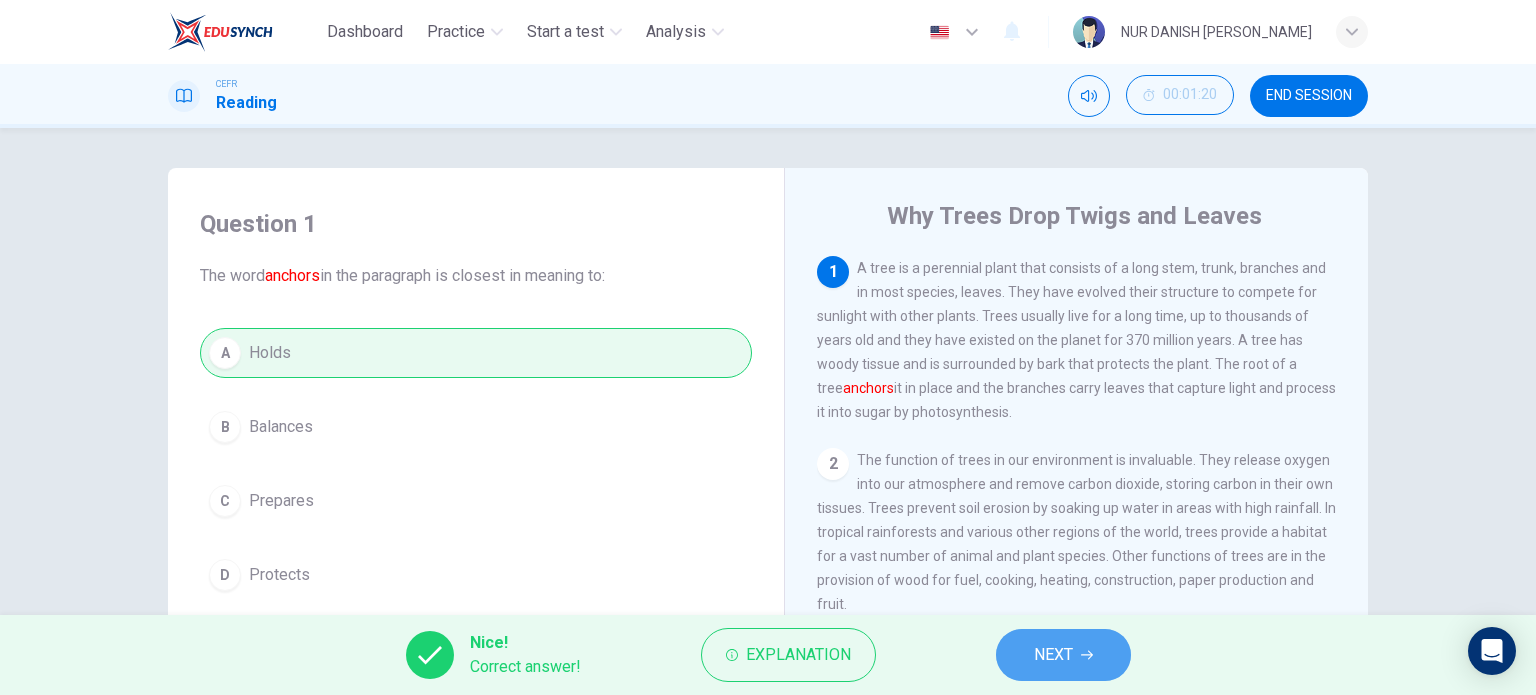 click on "NEXT" at bounding box center (1053, 655) 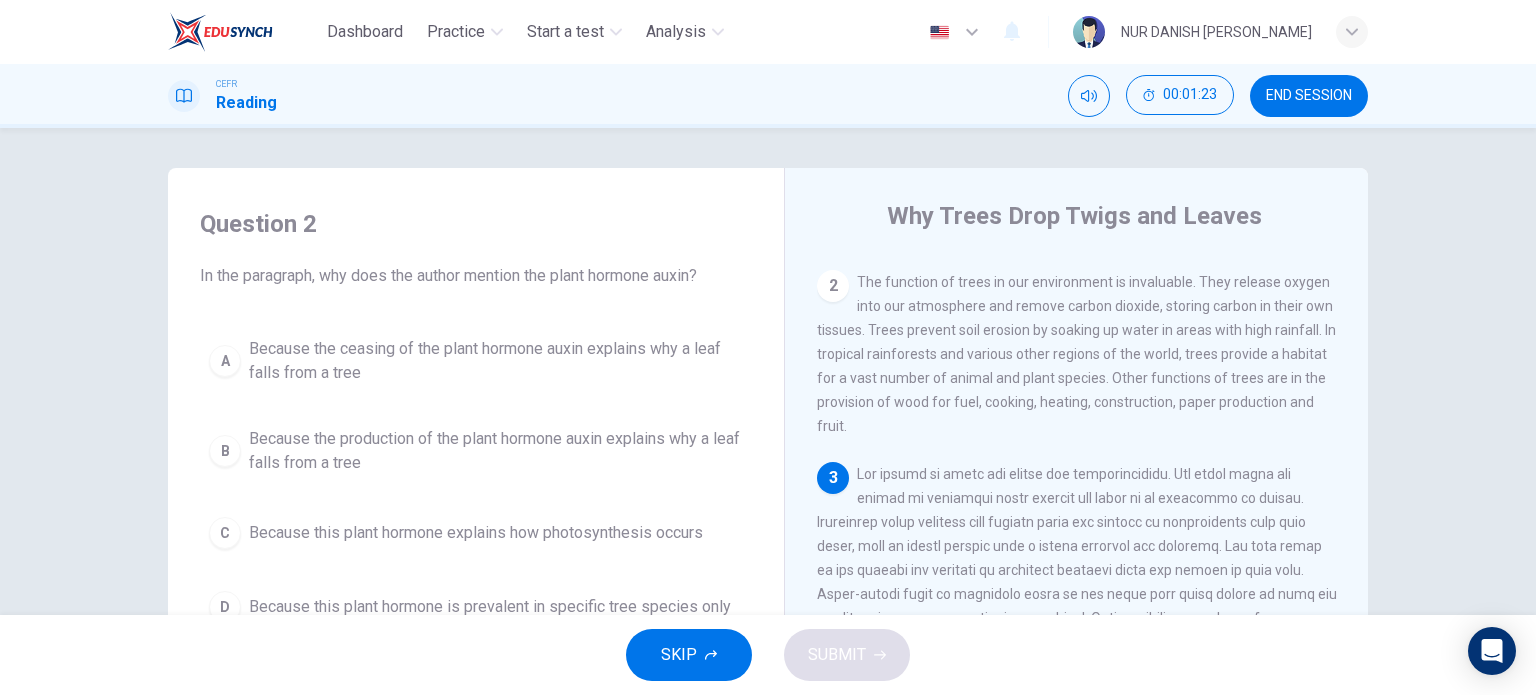 scroll, scrollTop: 236, scrollLeft: 0, axis: vertical 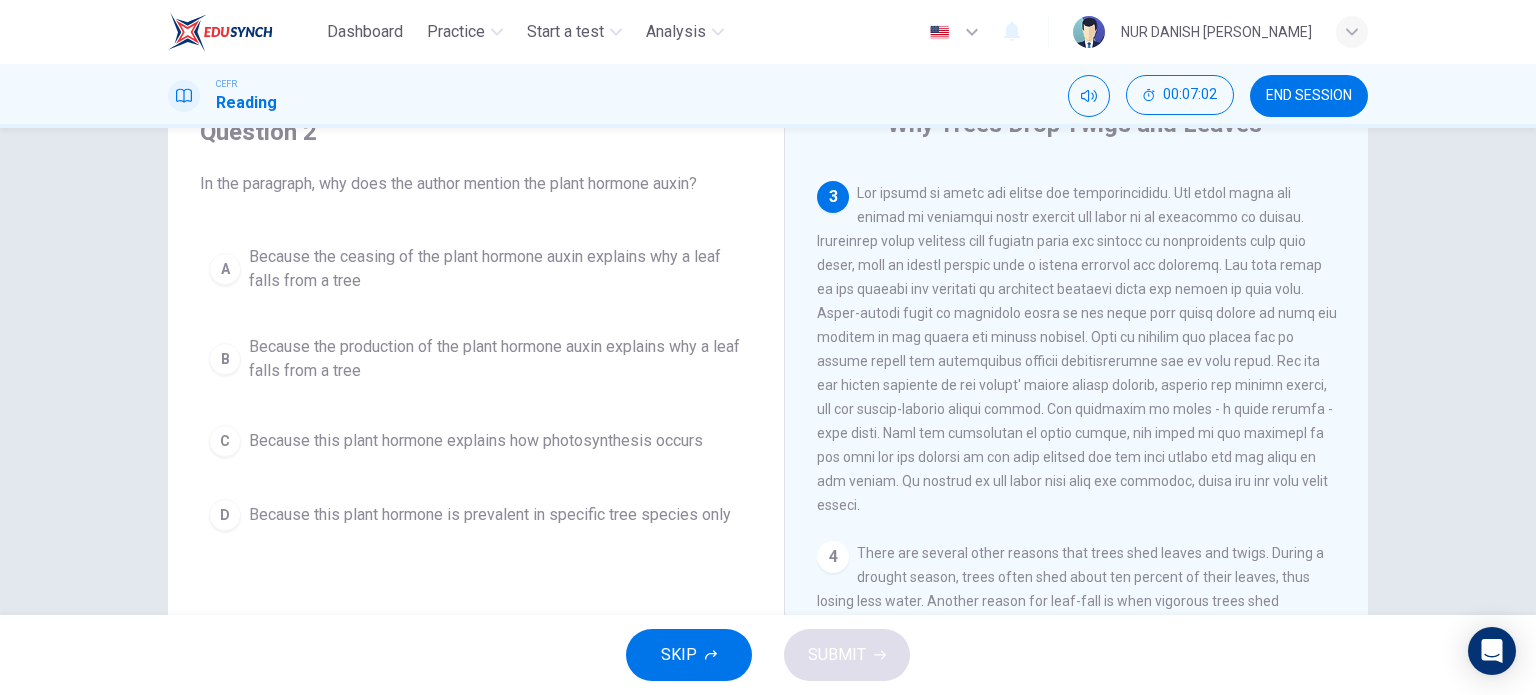 drag, startPoint x: 1109, startPoint y: 422, endPoint x: 964, endPoint y: 450, distance: 147.67871 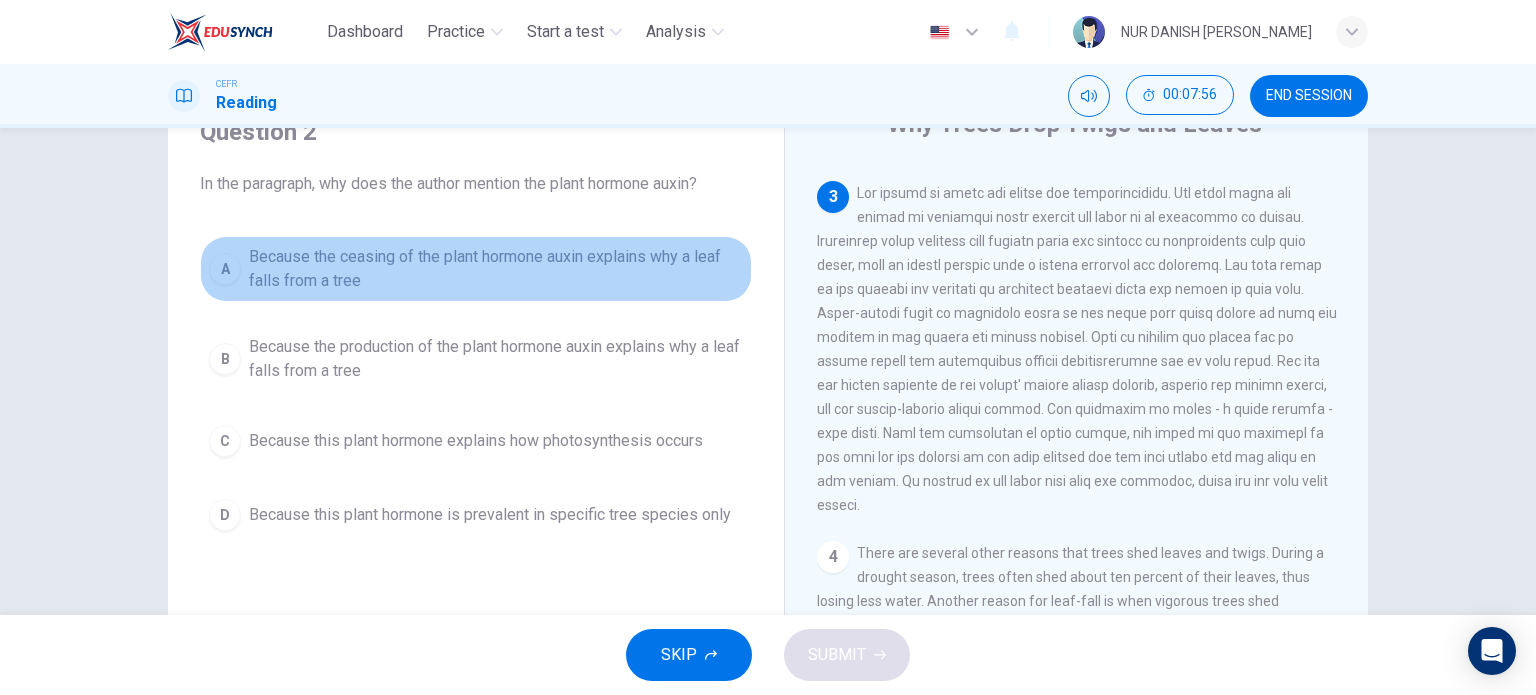 click on "Because the ceasing of the plant hormone auxin explains why a leaf falls from a tree" at bounding box center [496, 269] 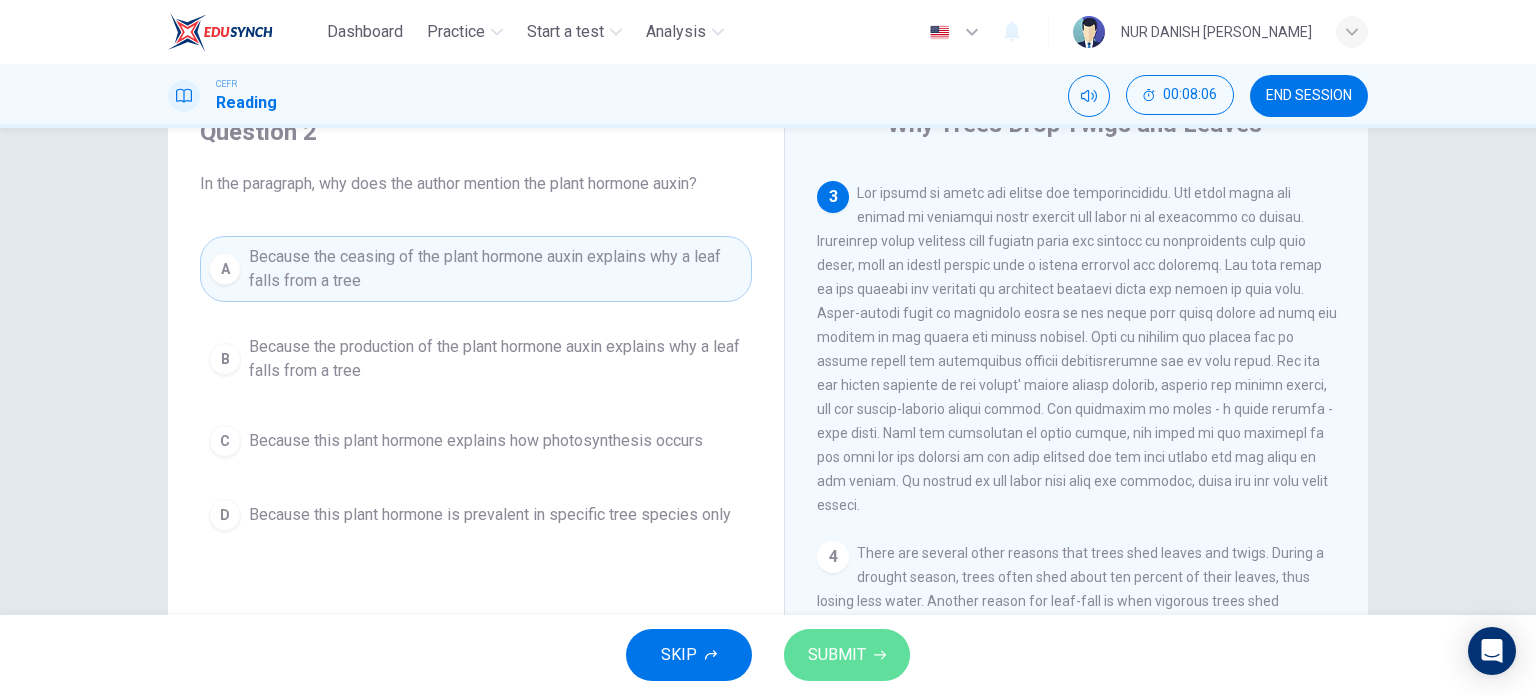 click on "SUBMIT" at bounding box center (837, 655) 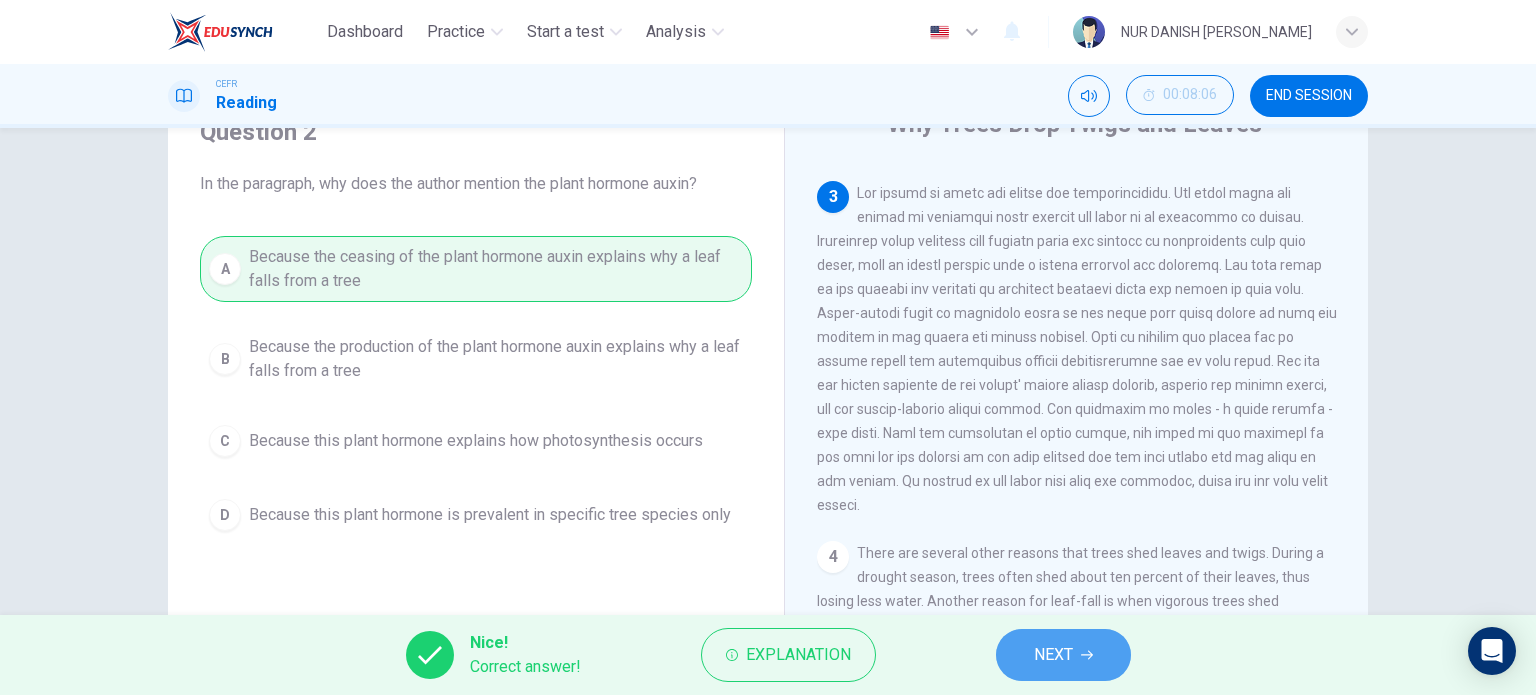 click on "NEXT" at bounding box center [1053, 655] 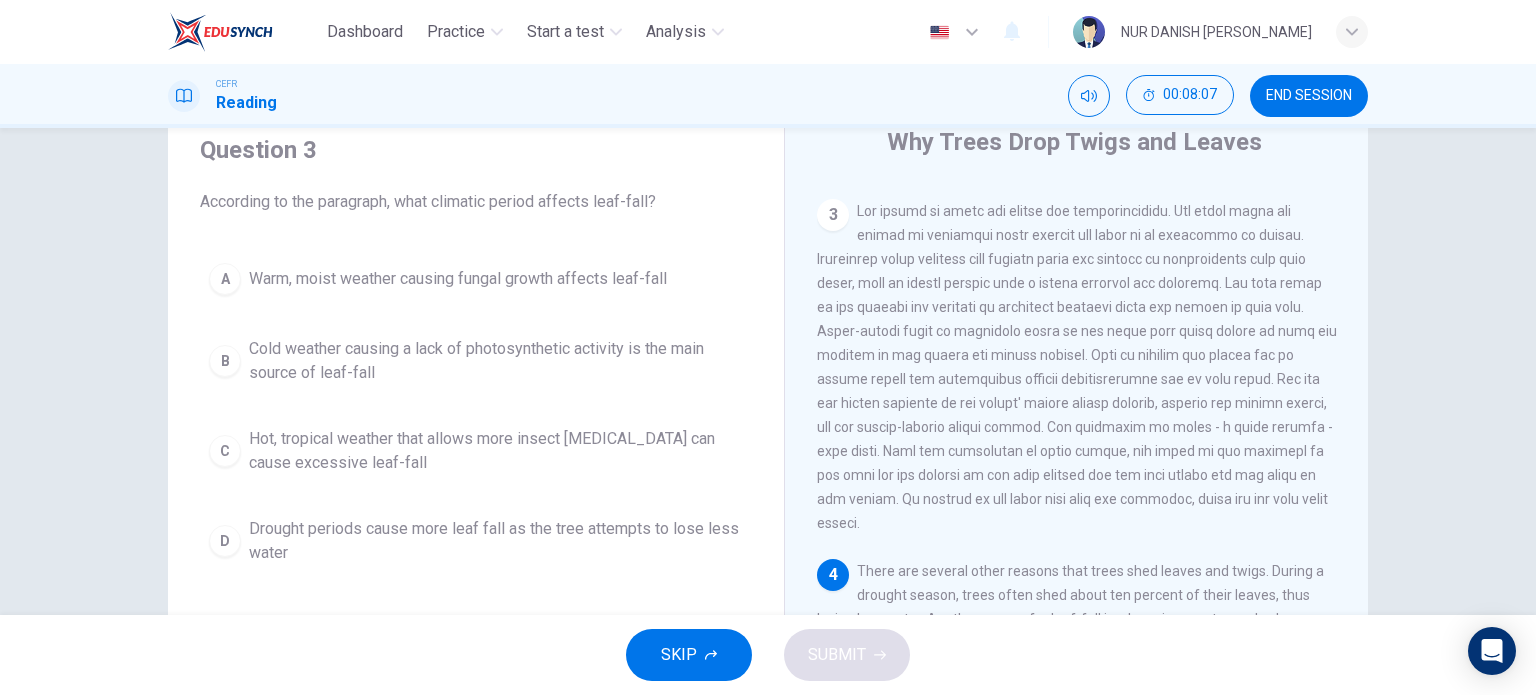 scroll, scrollTop: 72, scrollLeft: 0, axis: vertical 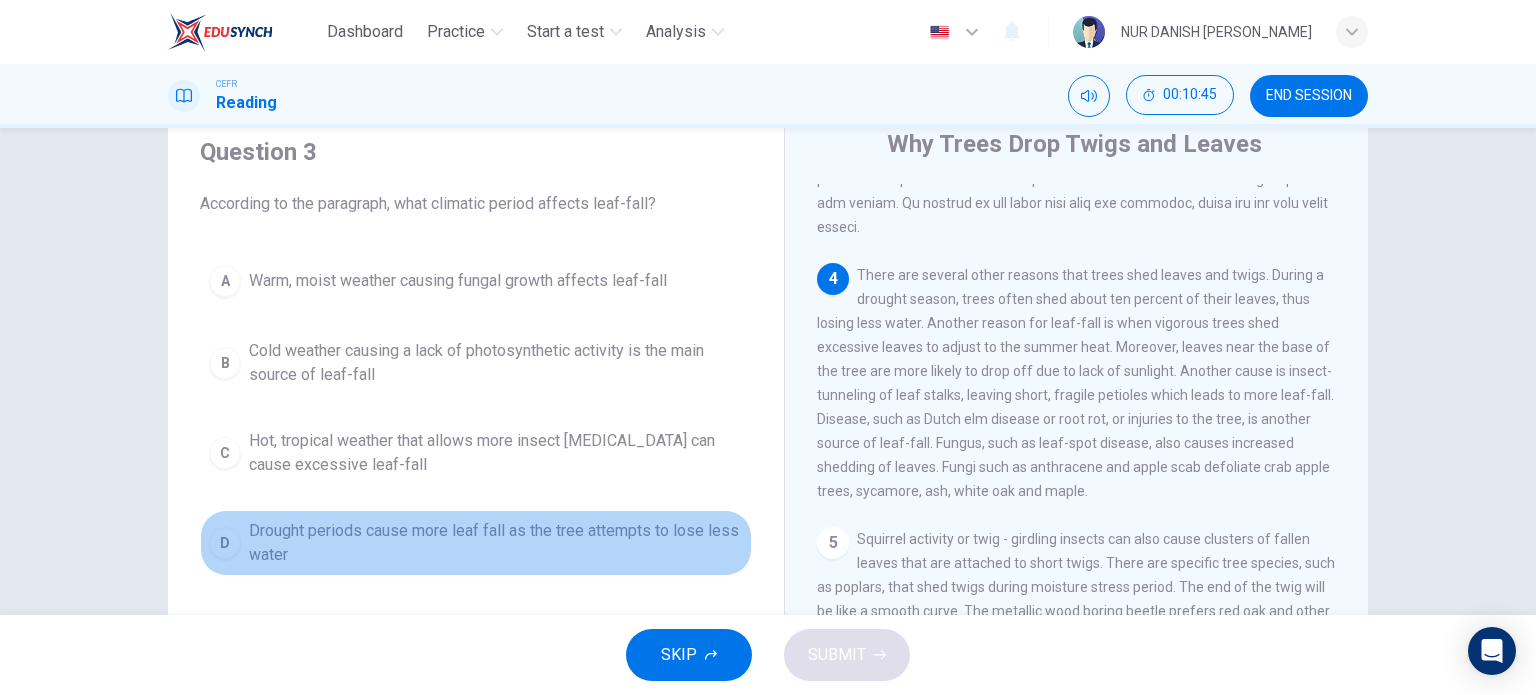 click on "Drought periods cause more leaf fall as the tree attempts to lose less water" at bounding box center (496, 543) 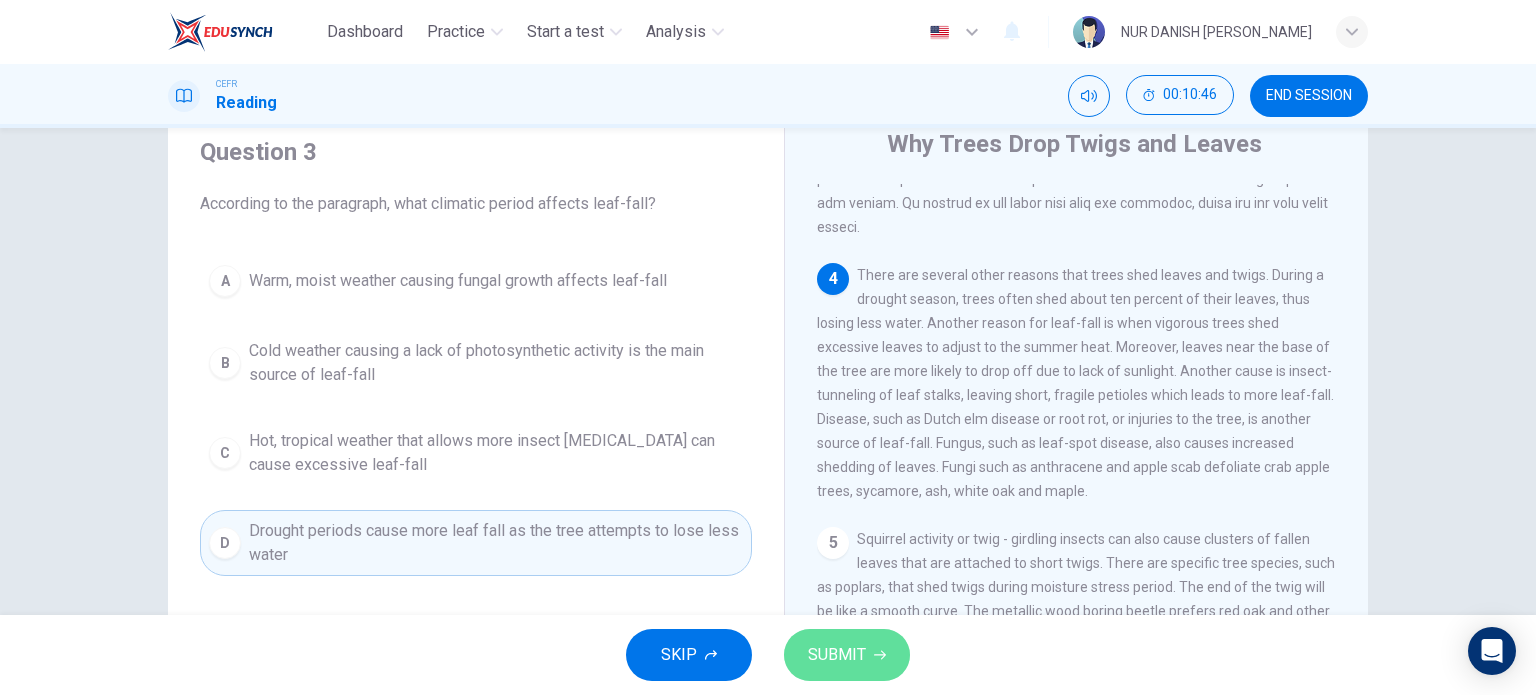 click on "SUBMIT" at bounding box center [847, 655] 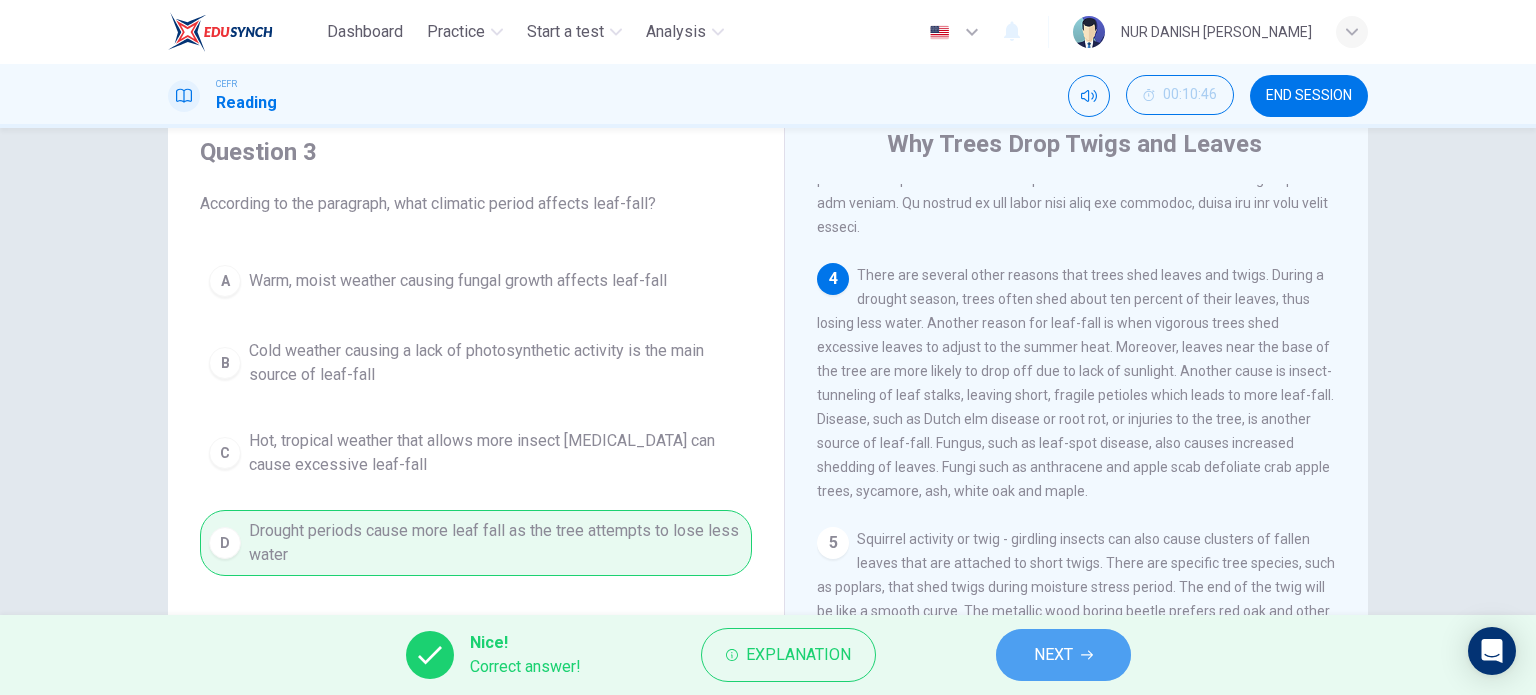click on "NEXT" at bounding box center [1063, 655] 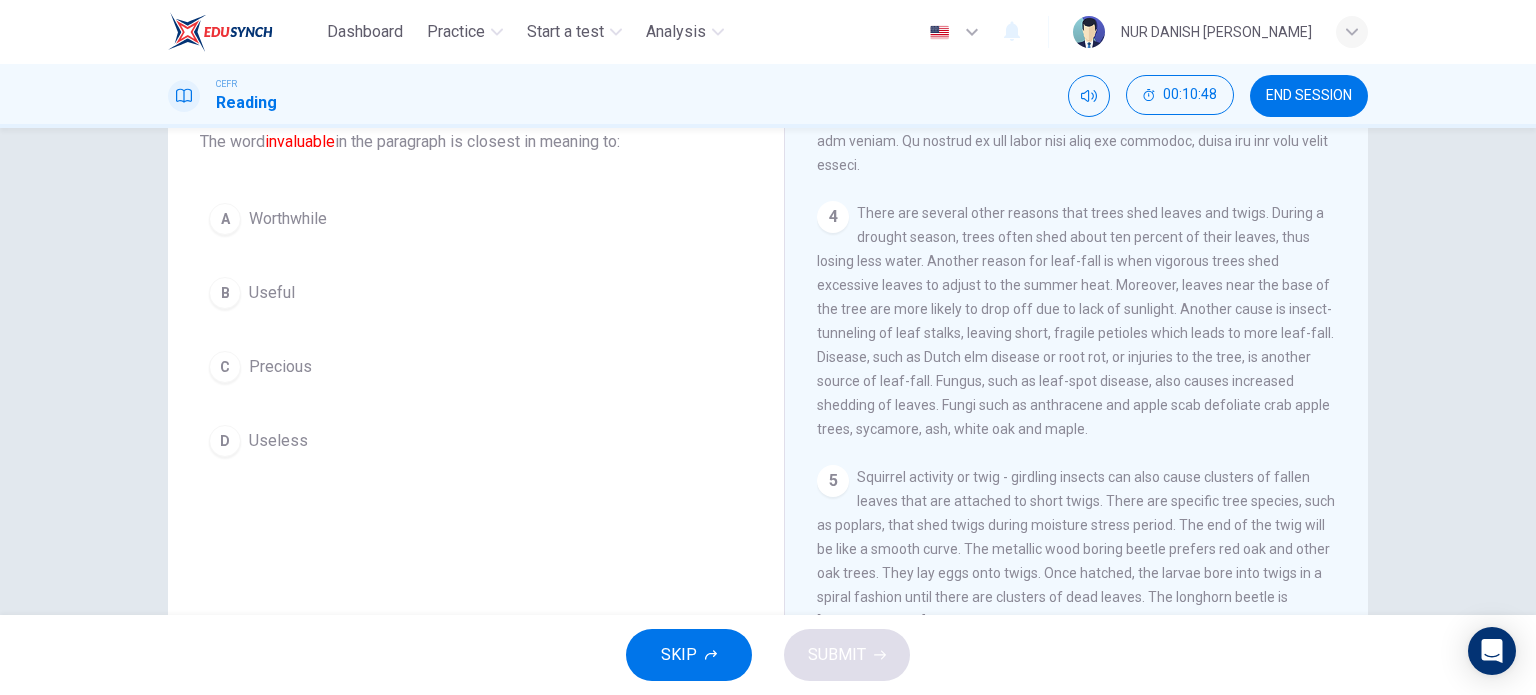 scroll, scrollTop: 288, scrollLeft: 0, axis: vertical 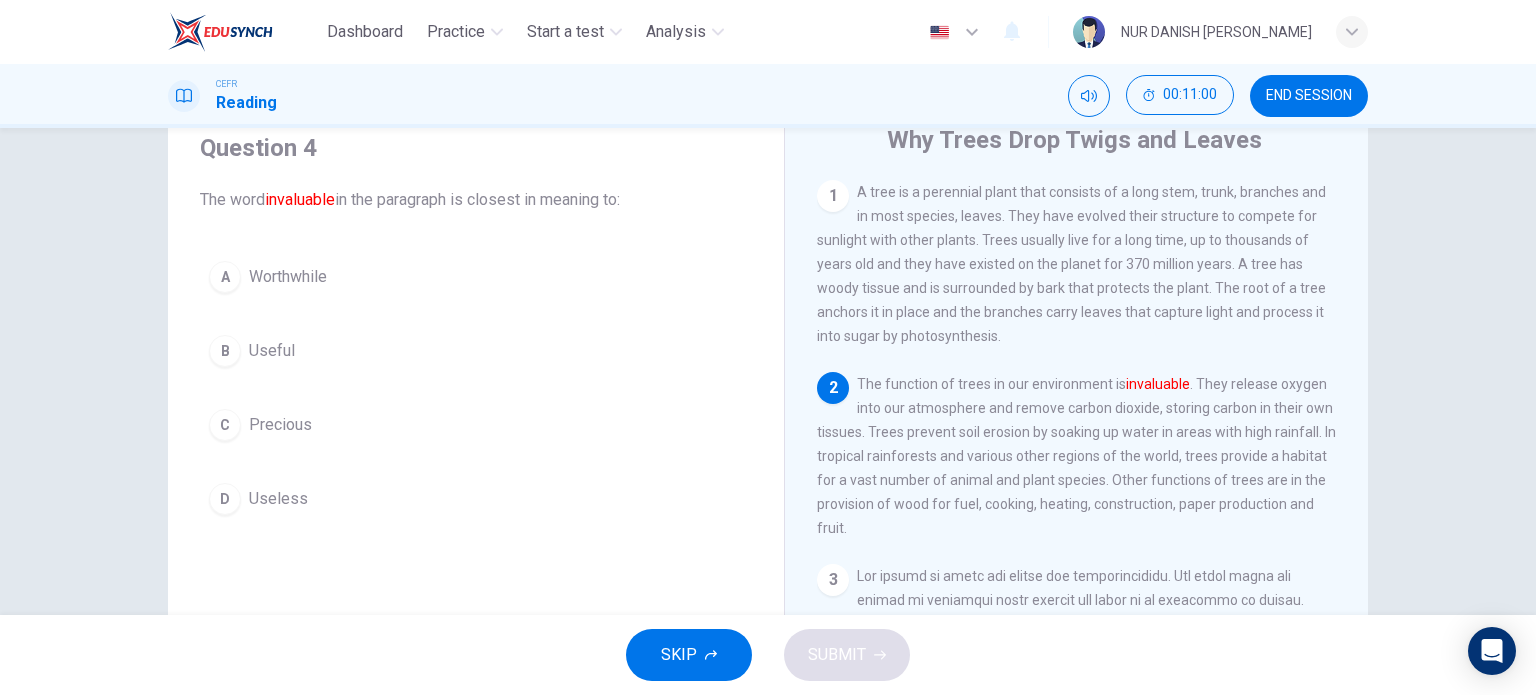 click on "A Worthwhile B Useful C Precious D Useless" at bounding box center (476, 388) 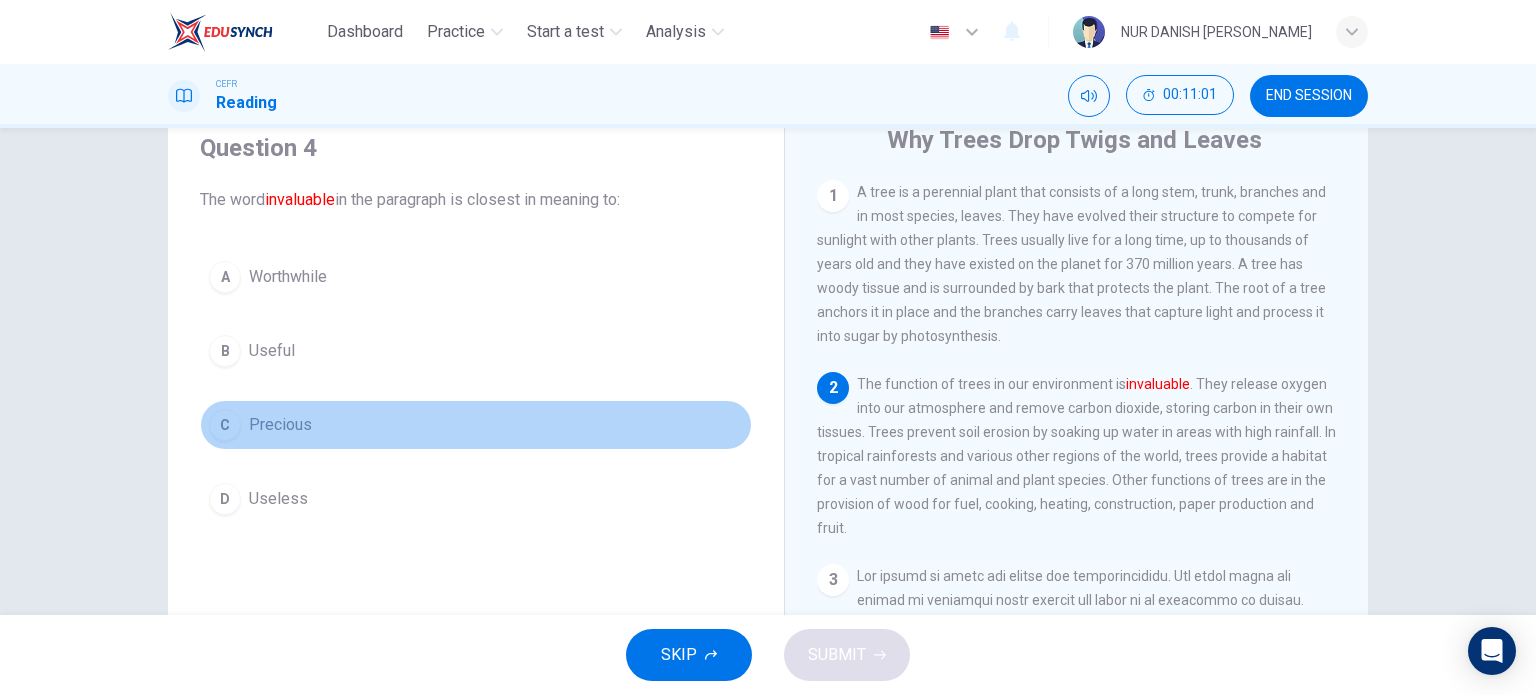click on "C Precious" at bounding box center (476, 425) 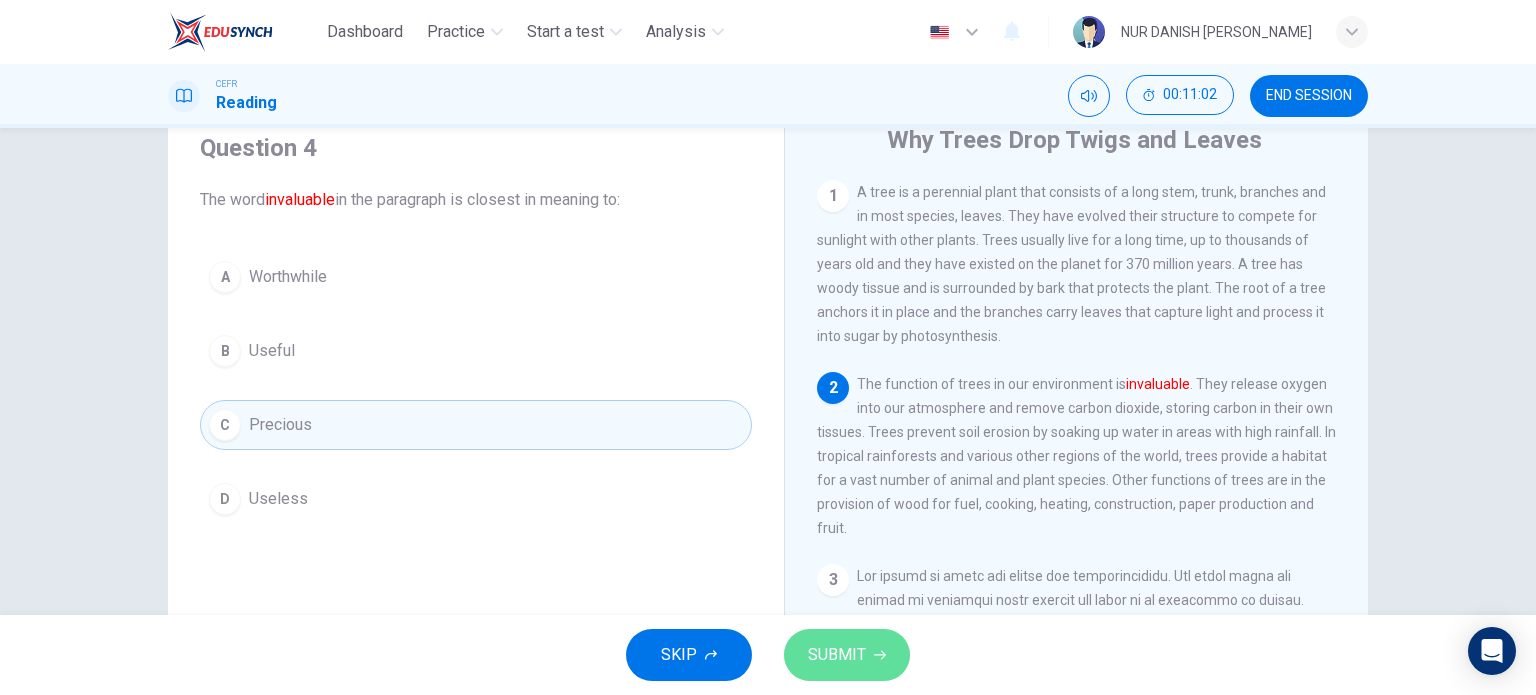 click on "SUBMIT" at bounding box center [847, 655] 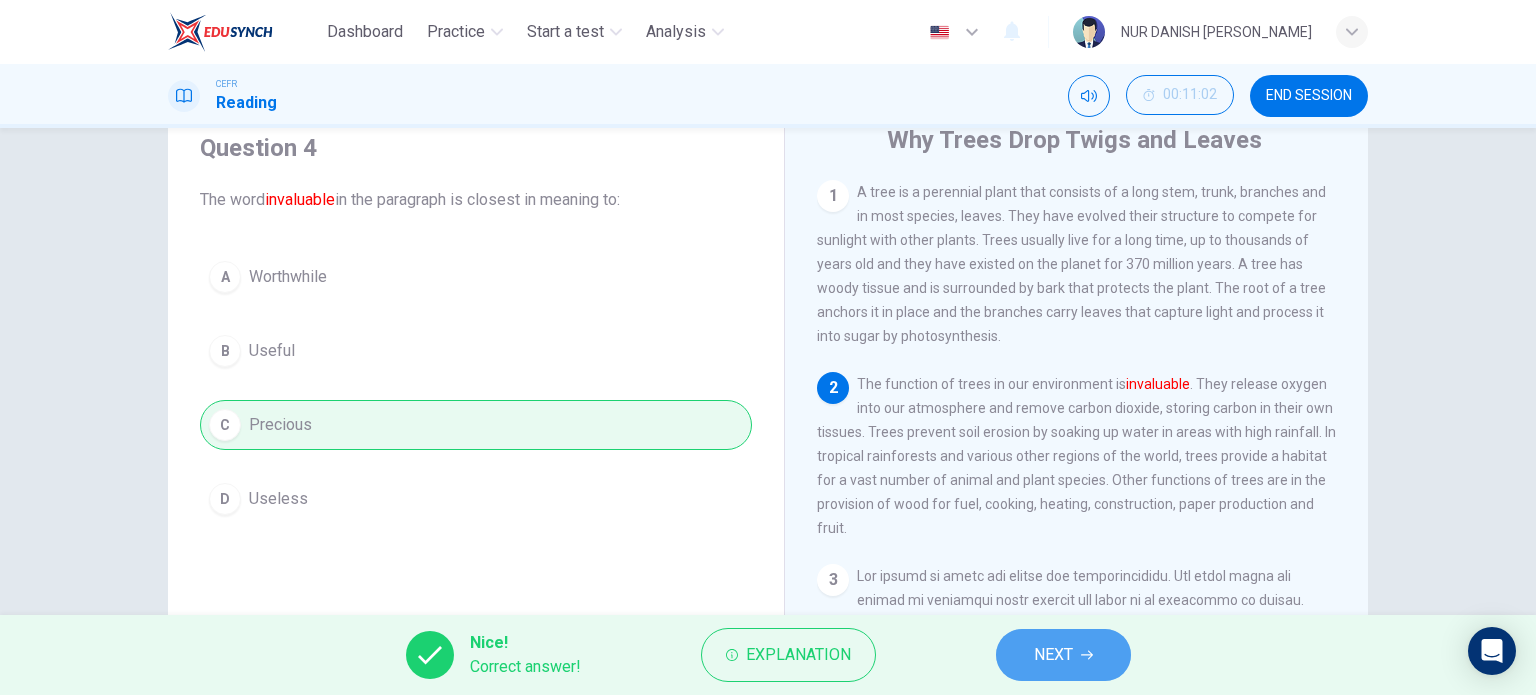 click on "NEXT" at bounding box center (1053, 655) 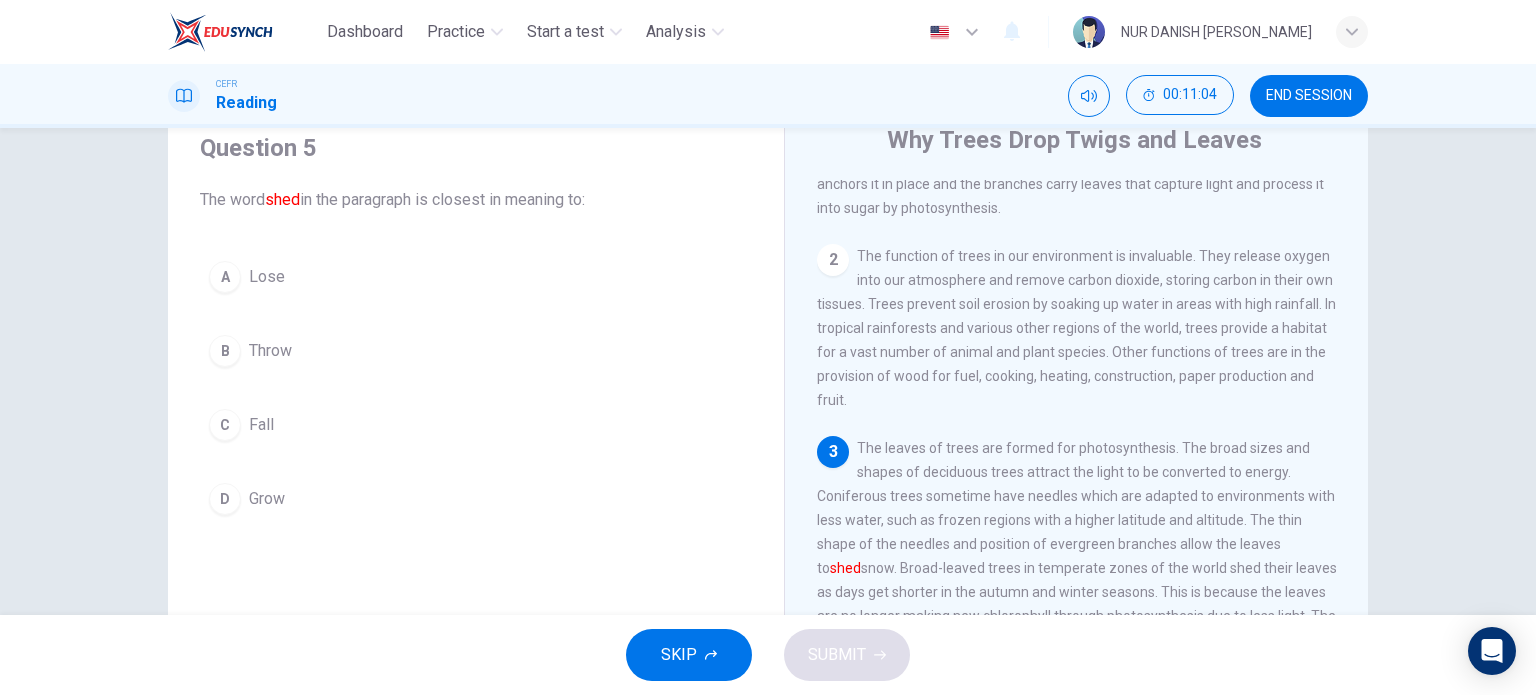scroll, scrollTop: 188, scrollLeft: 0, axis: vertical 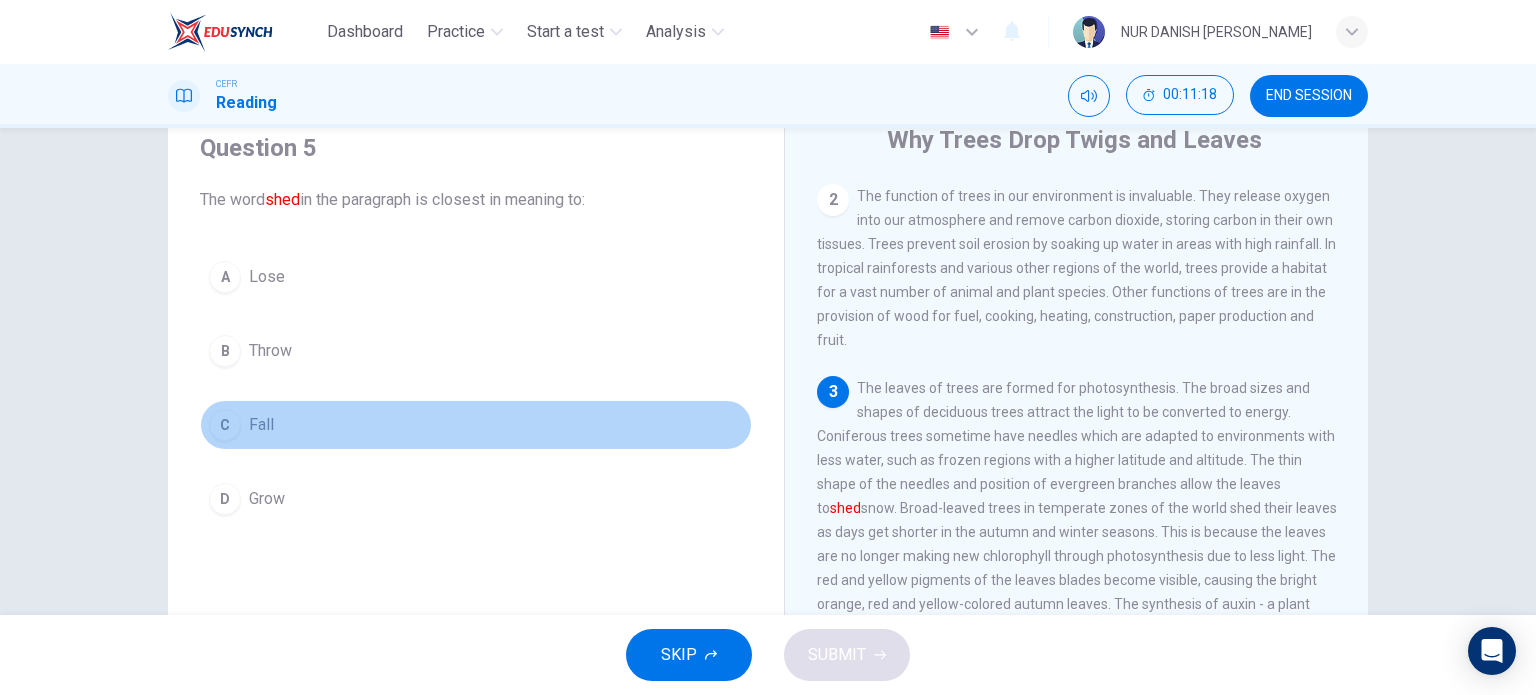 click on "Fall" at bounding box center [261, 425] 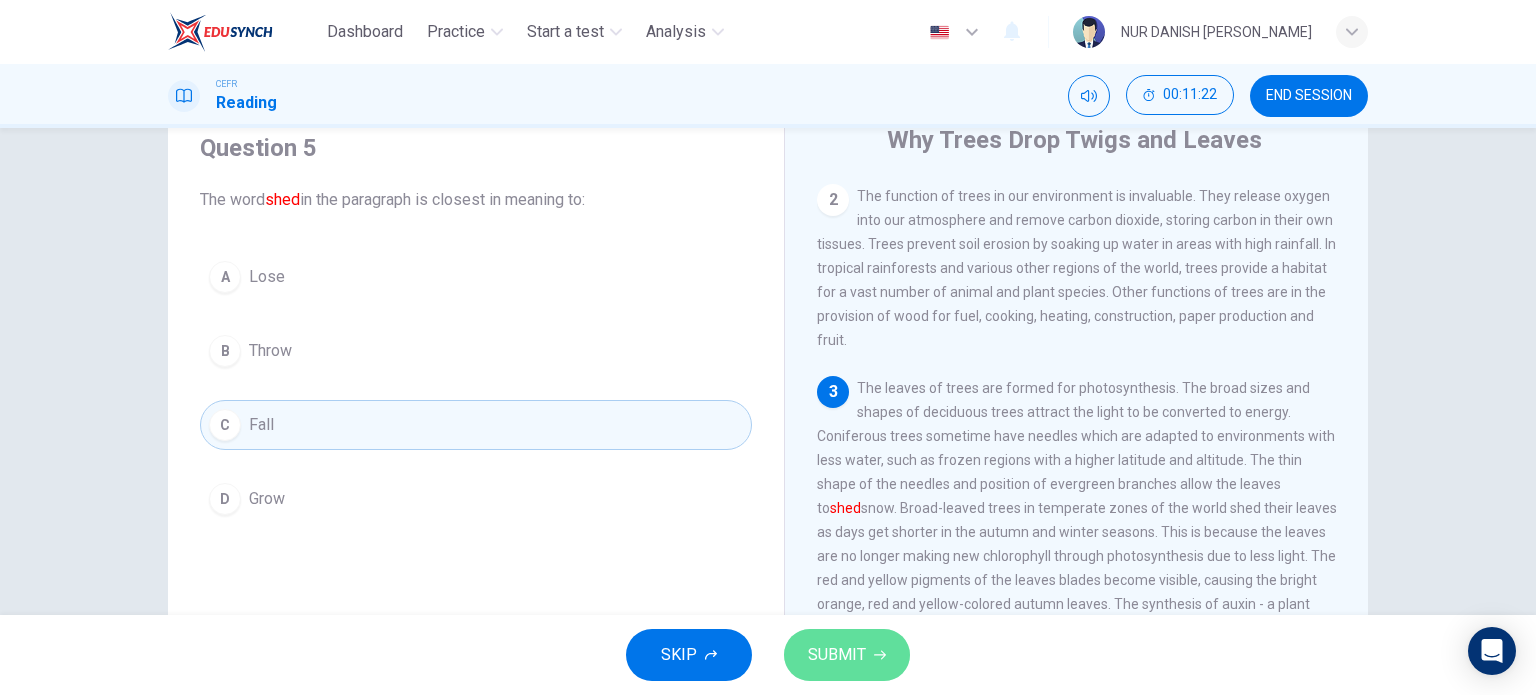 click on "SUBMIT" at bounding box center [837, 655] 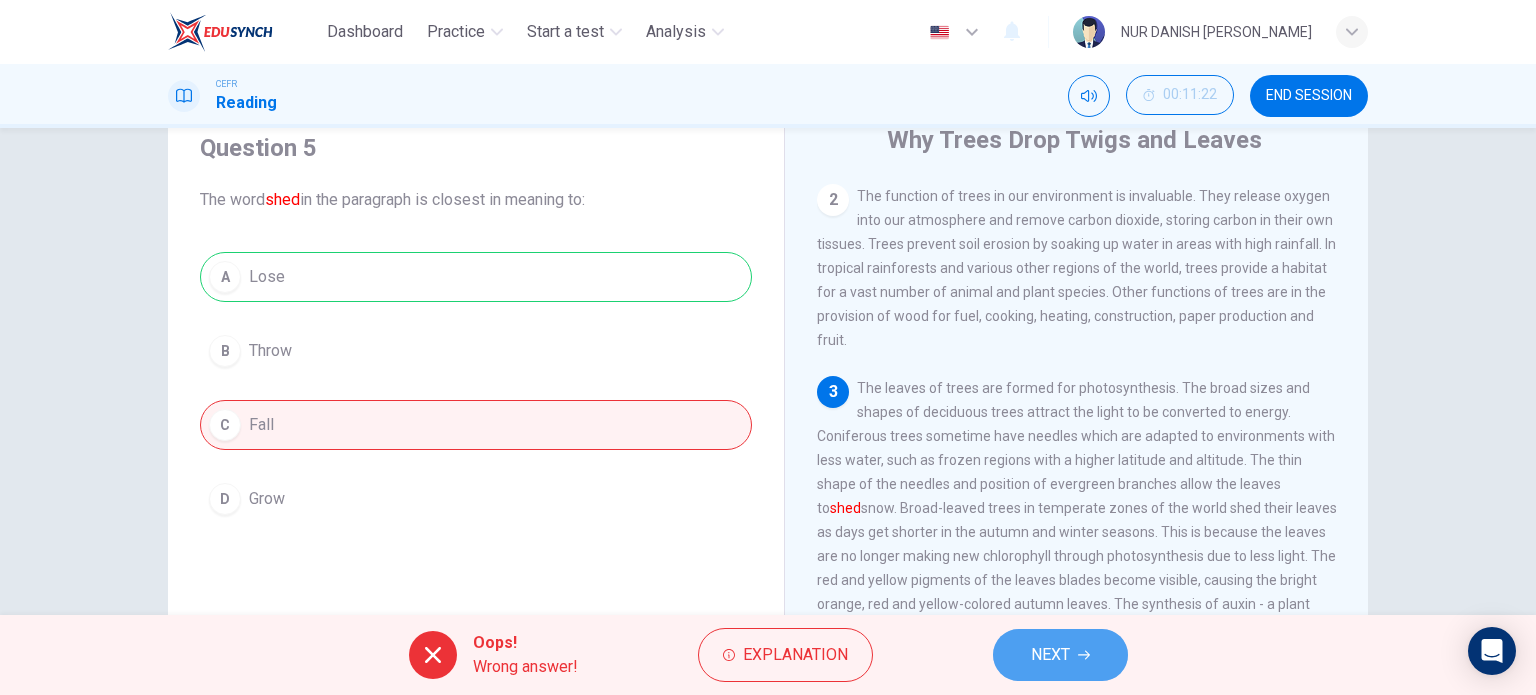 click on "NEXT" at bounding box center (1060, 655) 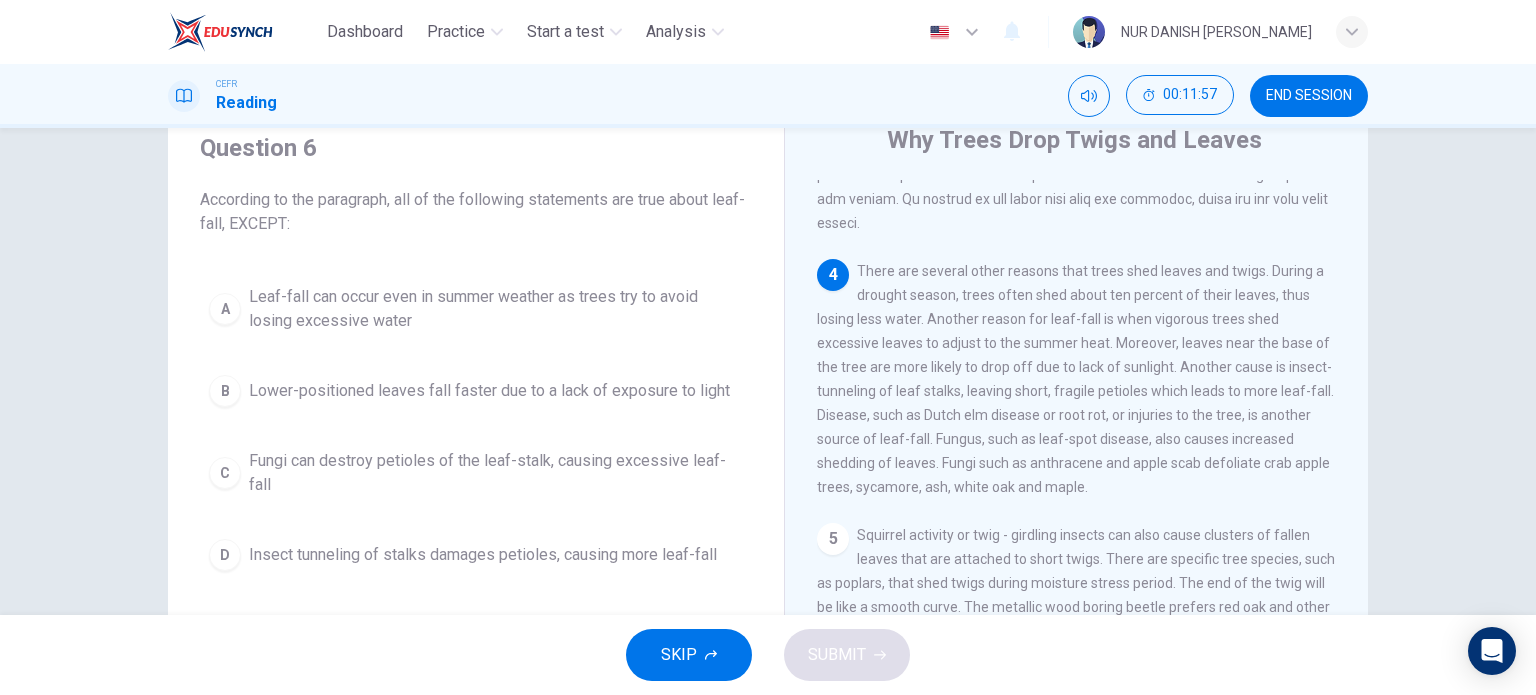 scroll, scrollTop: 702, scrollLeft: 0, axis: vertical 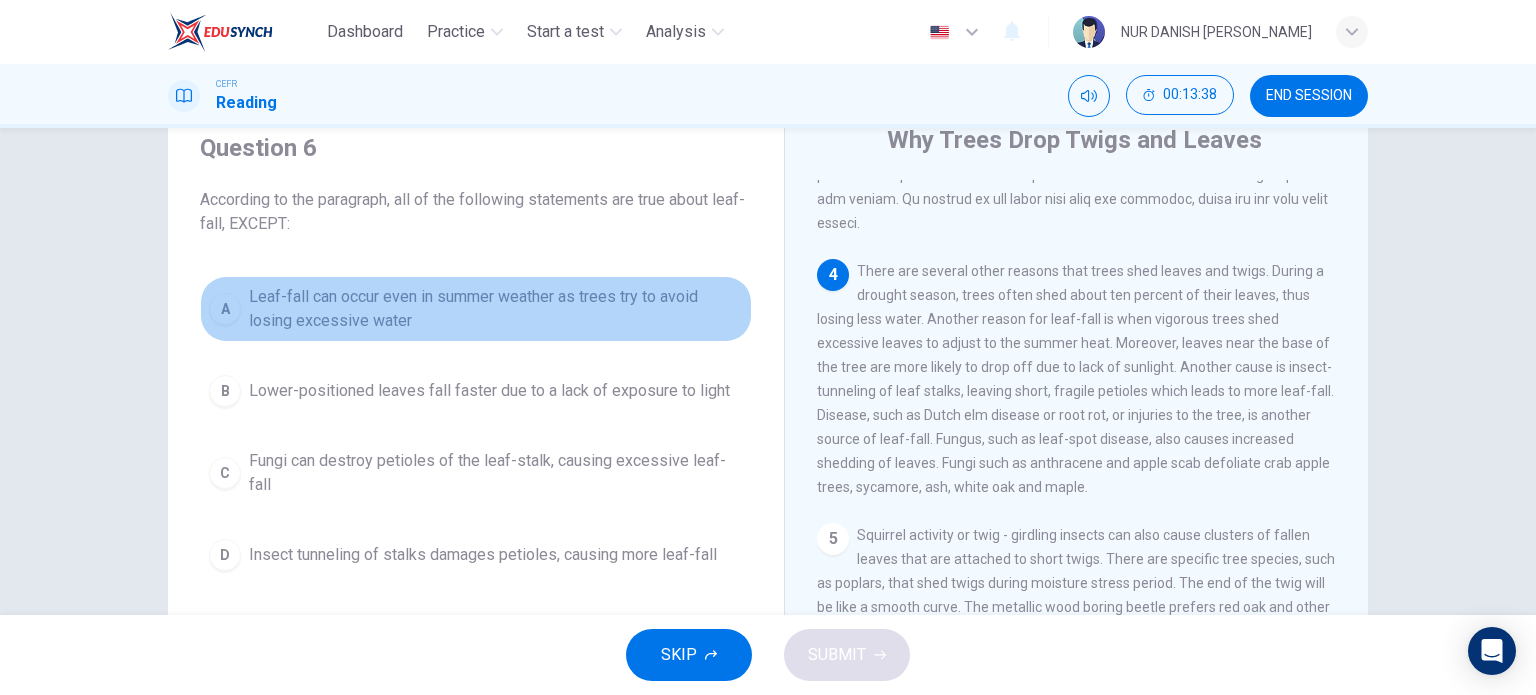 click on "Leaf-fall can occur even in summer weather as trees try to avoid losing excessive water" at bounding box center [496, 309] 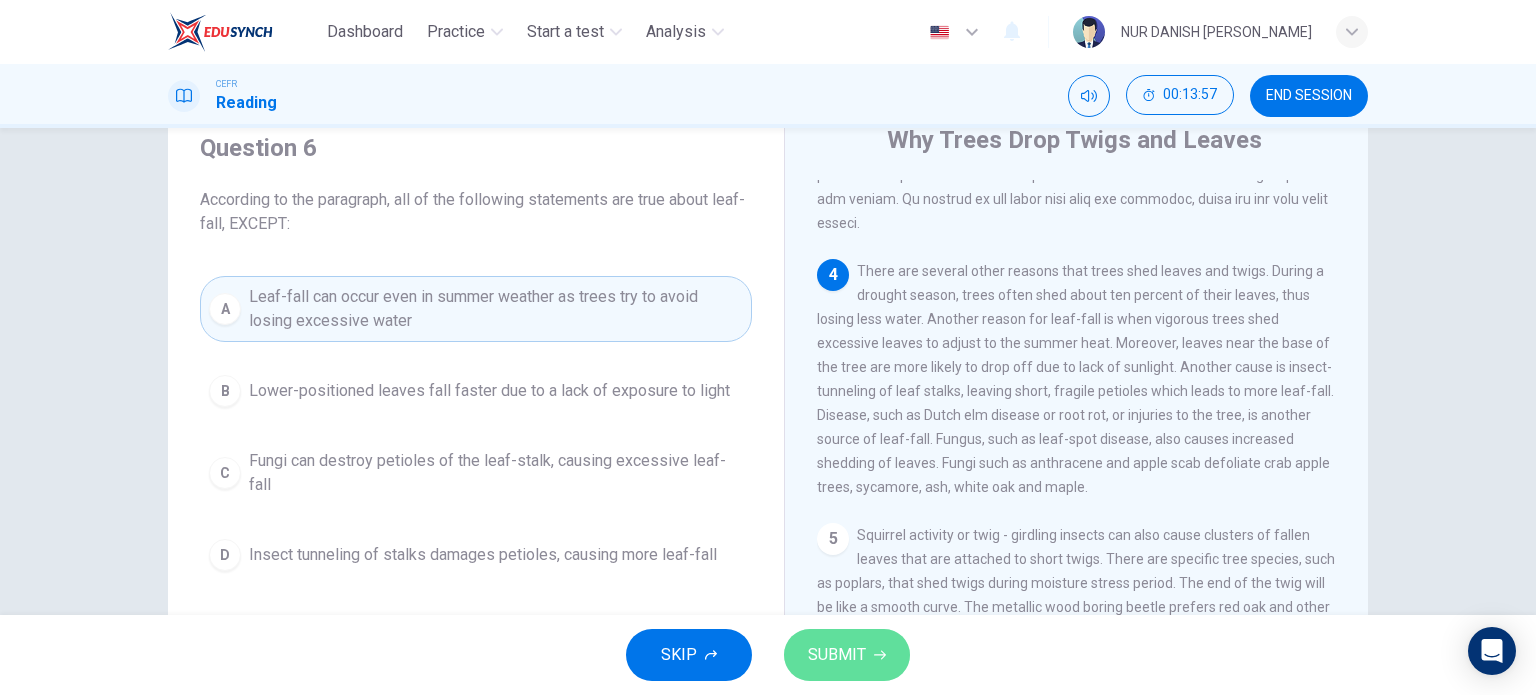 click on "SUBMIT" at bounding box center [847, 655] 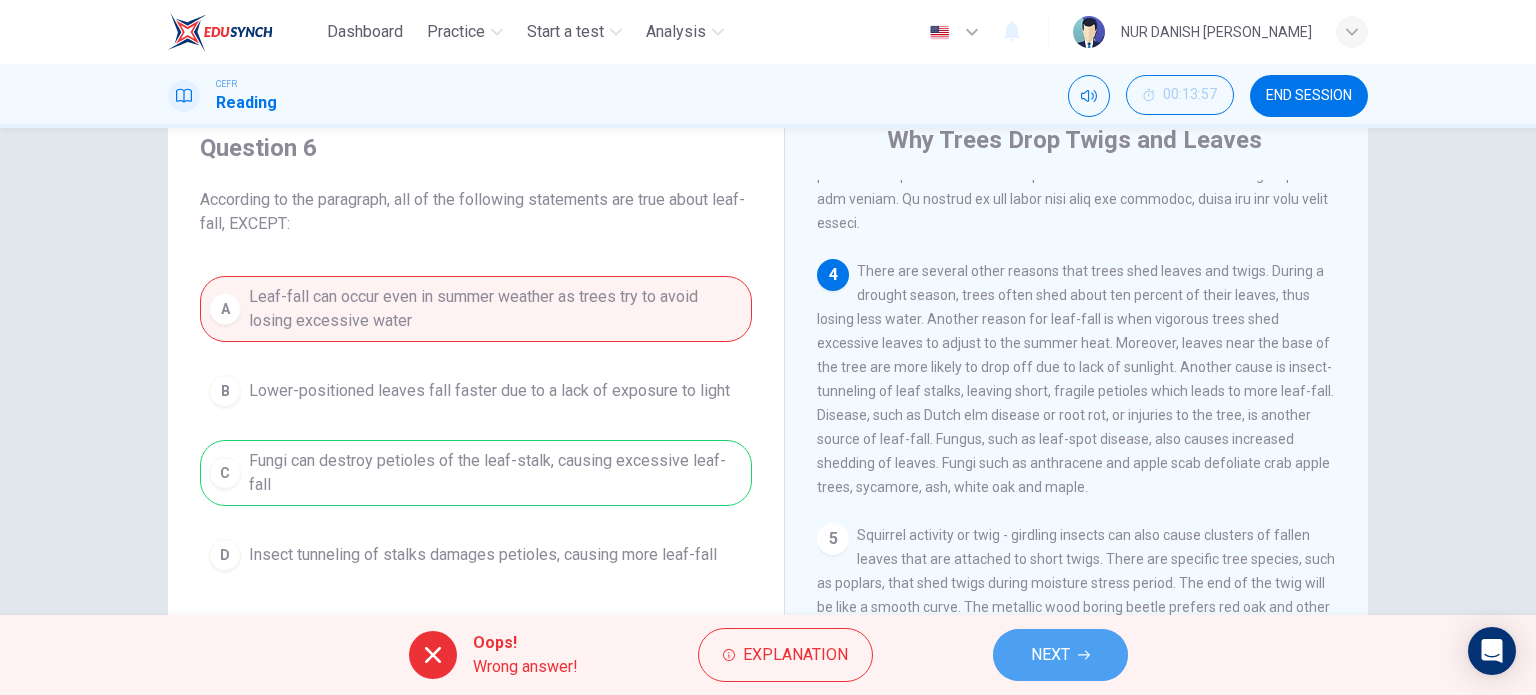 click on "NEXT" at bounding box center (1050, 655) 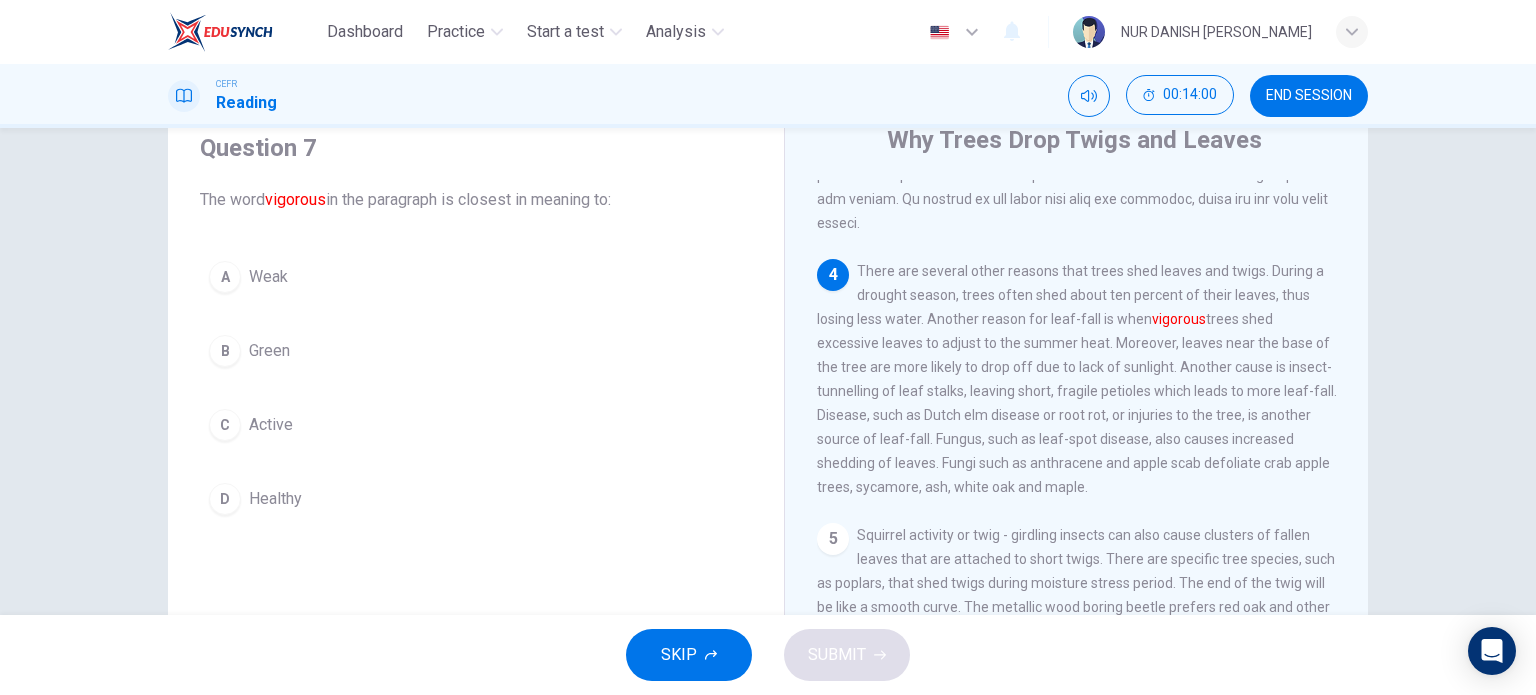 click on "C Active" at bounding box center (476, 425) 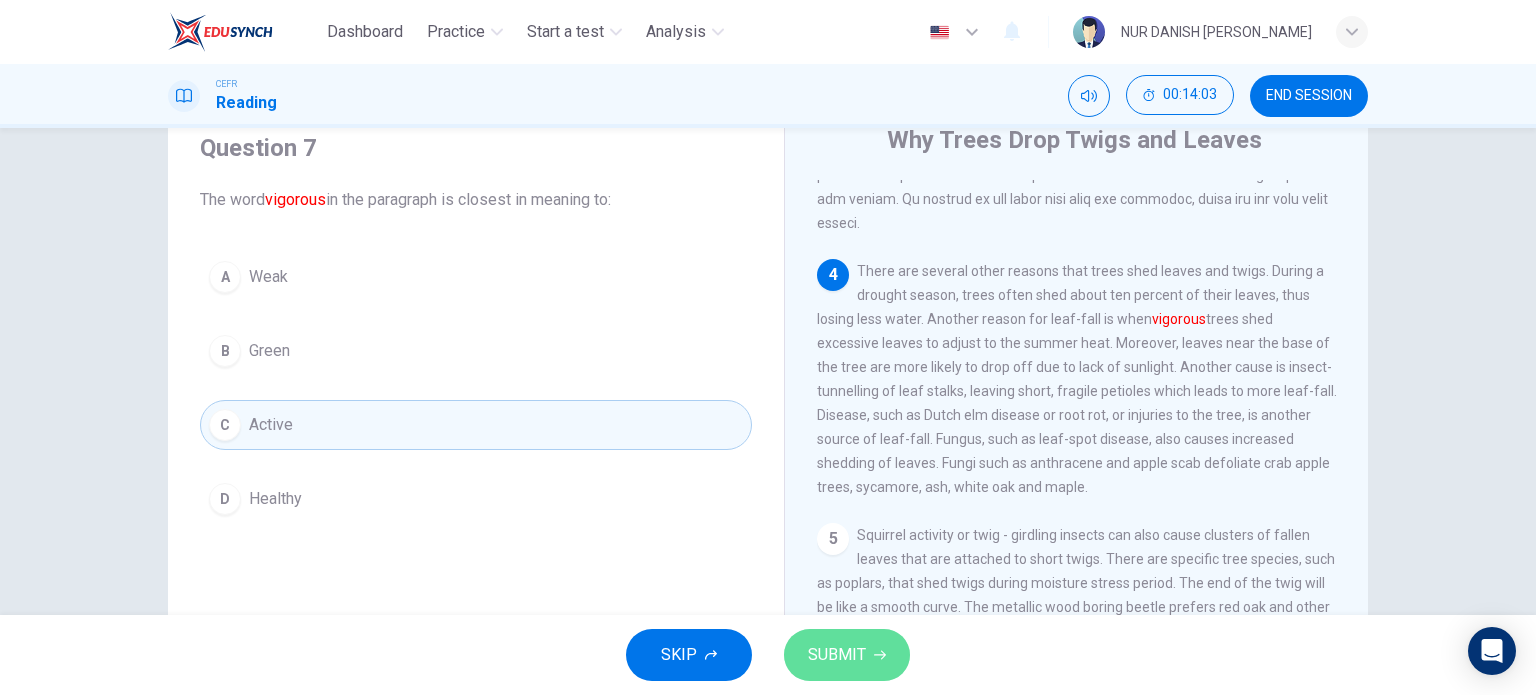 click on "SUBMIT" at bounding box center (847, 655) 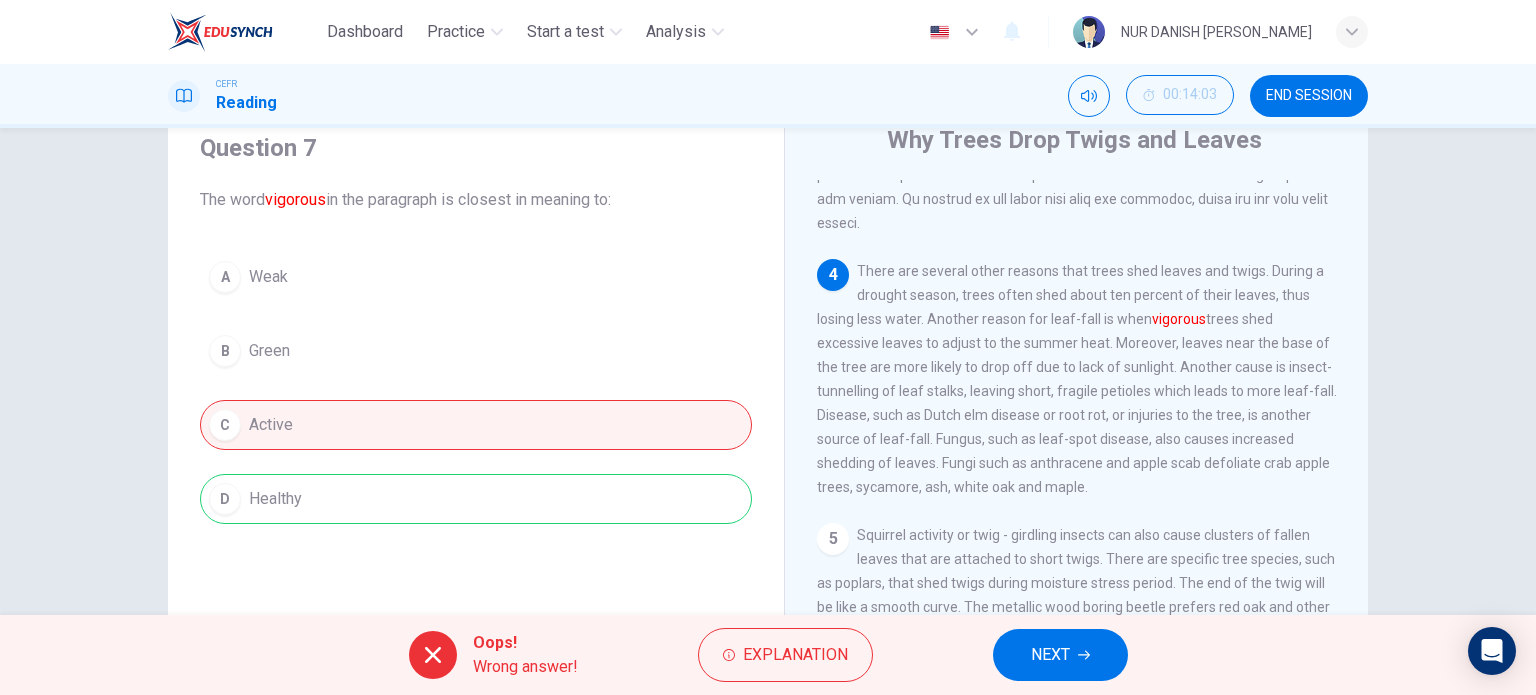 click on "Oops! Wrong answer! Explanation NEXT" at bounding box center [768, 655] 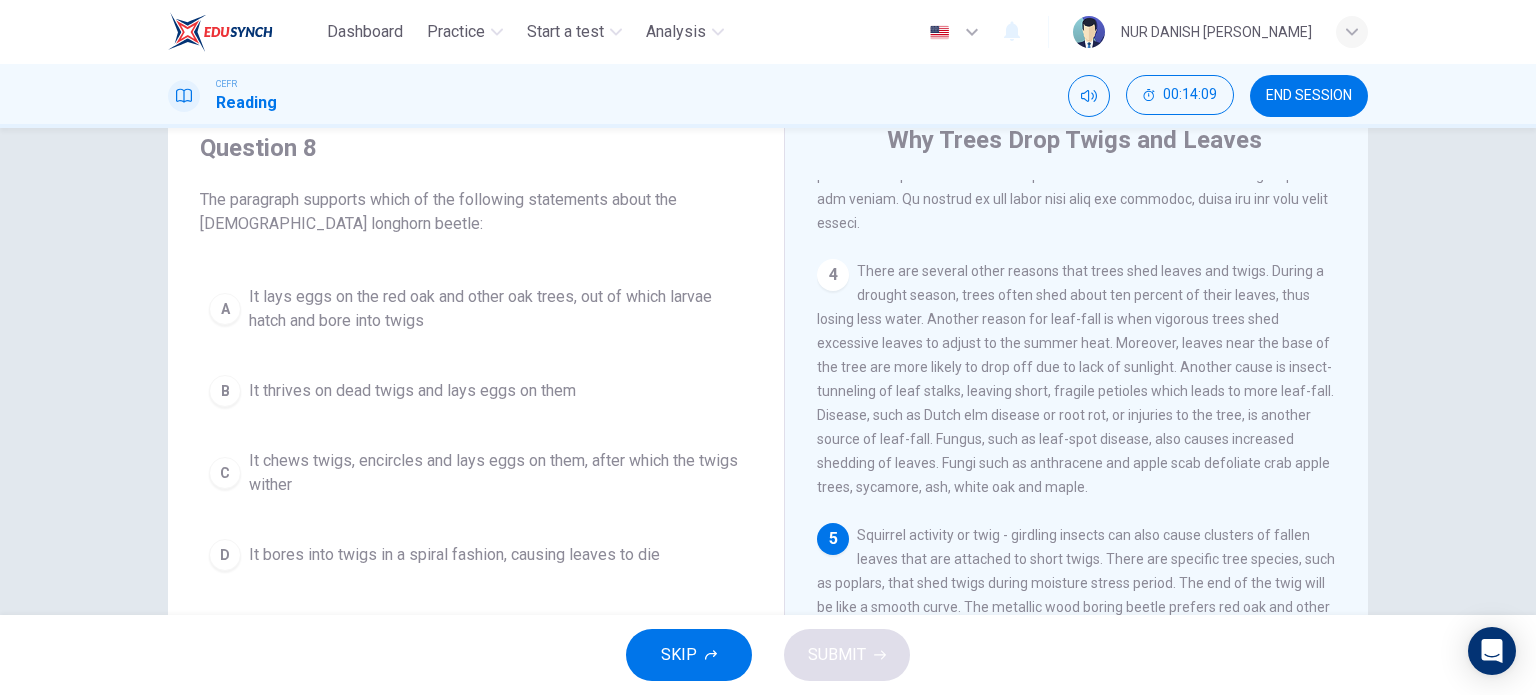 scroll, scrollTop: 703, scrollLeft: 0, axis: vertical 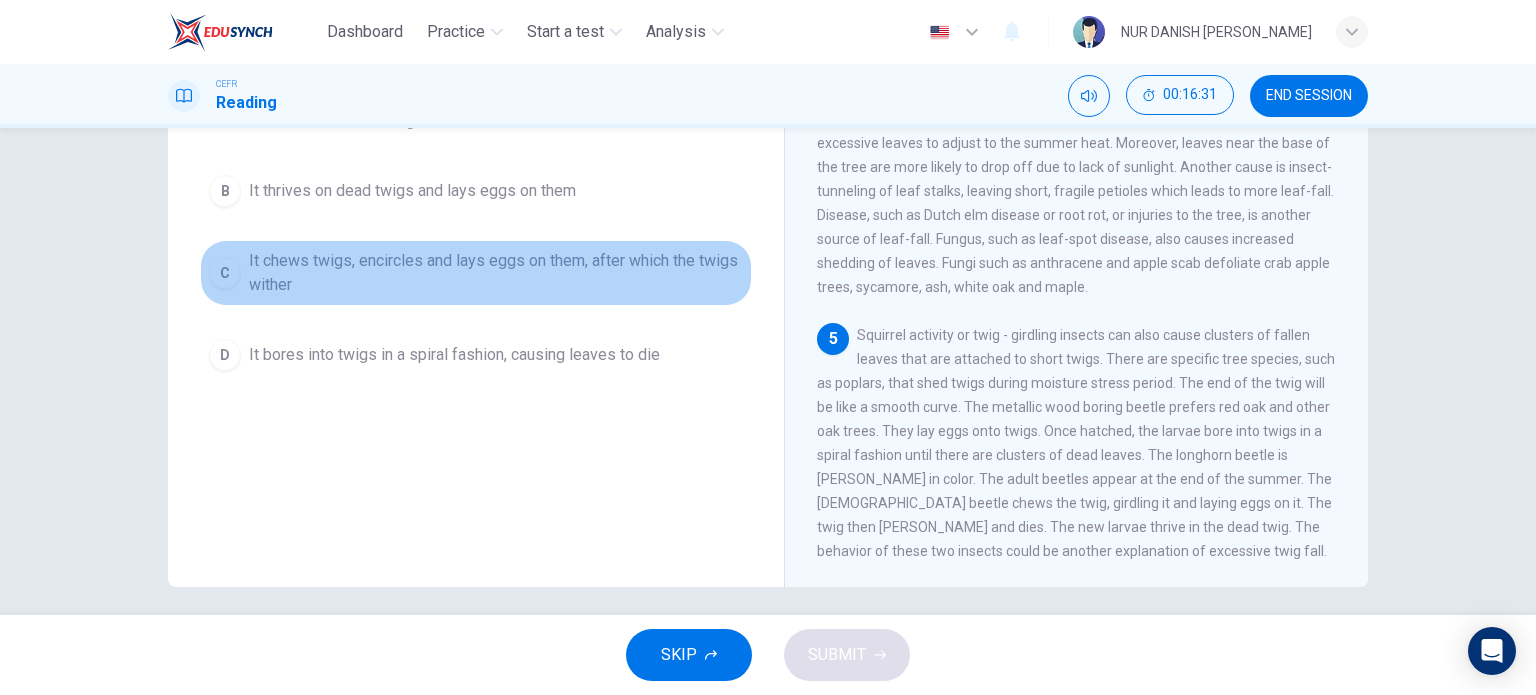 click on "It chews twigs, encircles and lays eggs on them, after which the twigs wither" at bounding box center (496, 273) 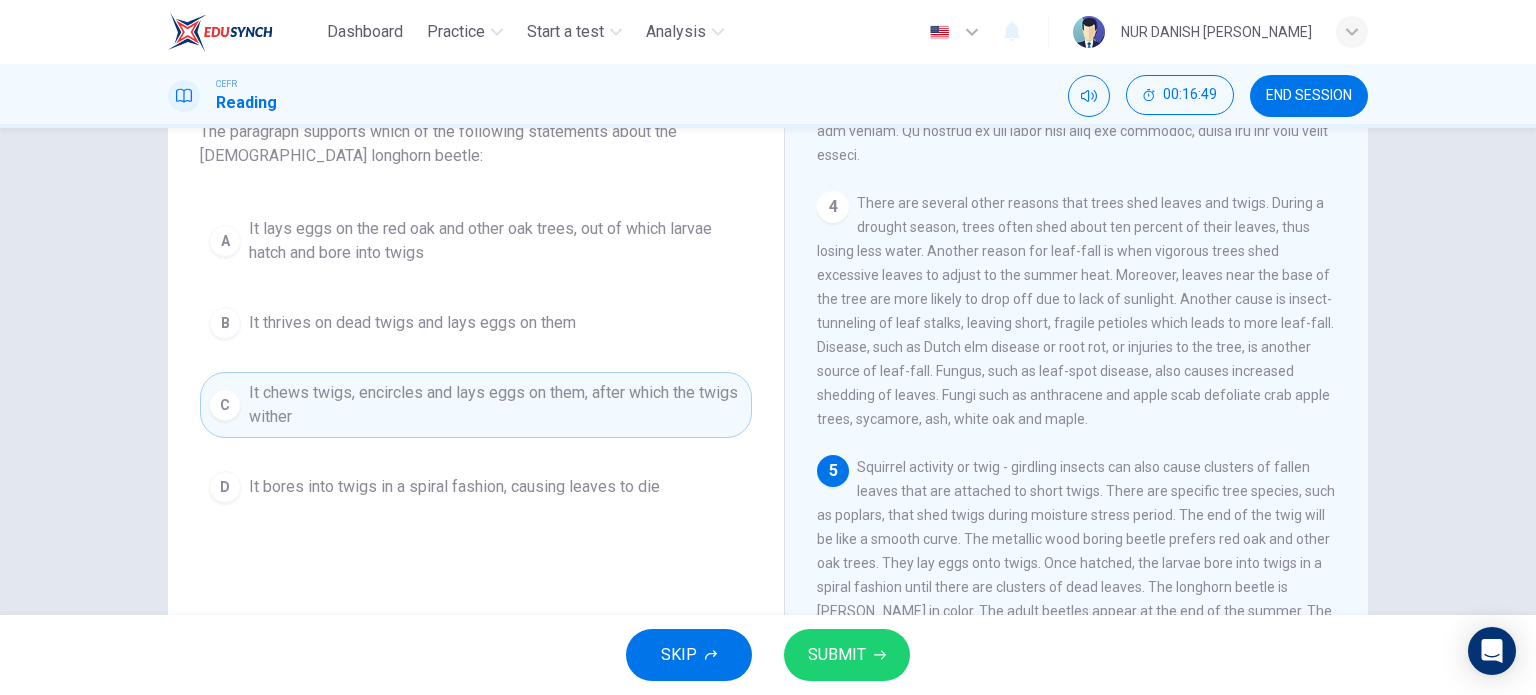 scroll, scrollTop: 146, scrollLeft: 0, axis: vertical 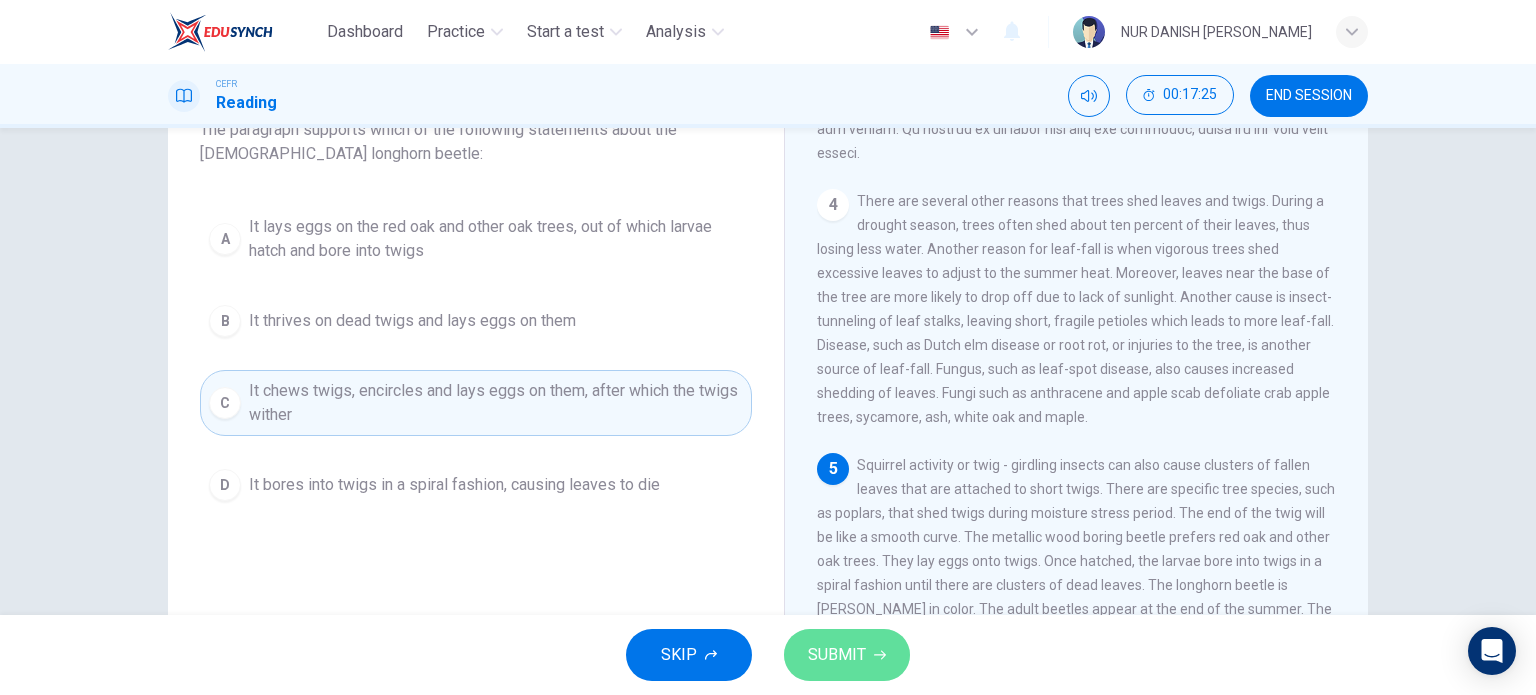 click on "SUBMIT" at bounding box center (847, 655) 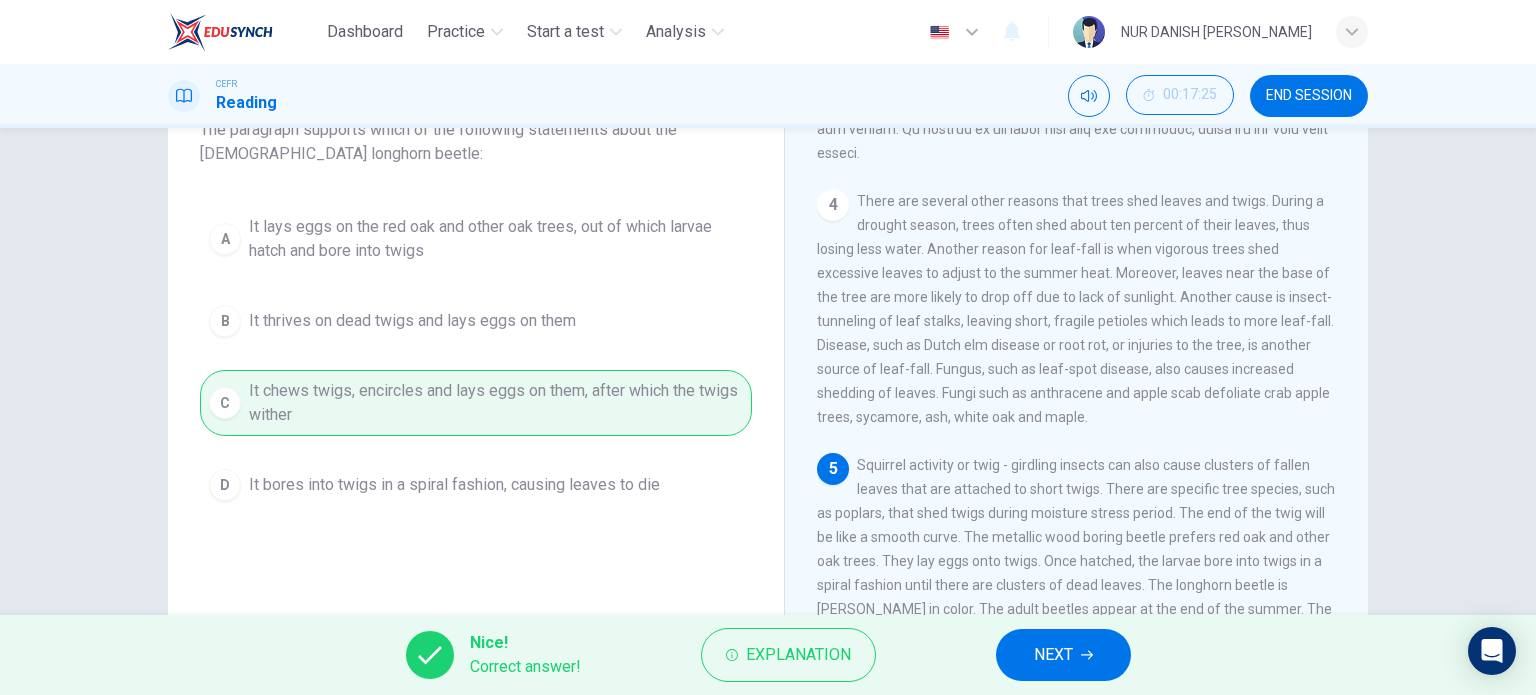 click on "NEXT" at bounding box center (1063, 655) 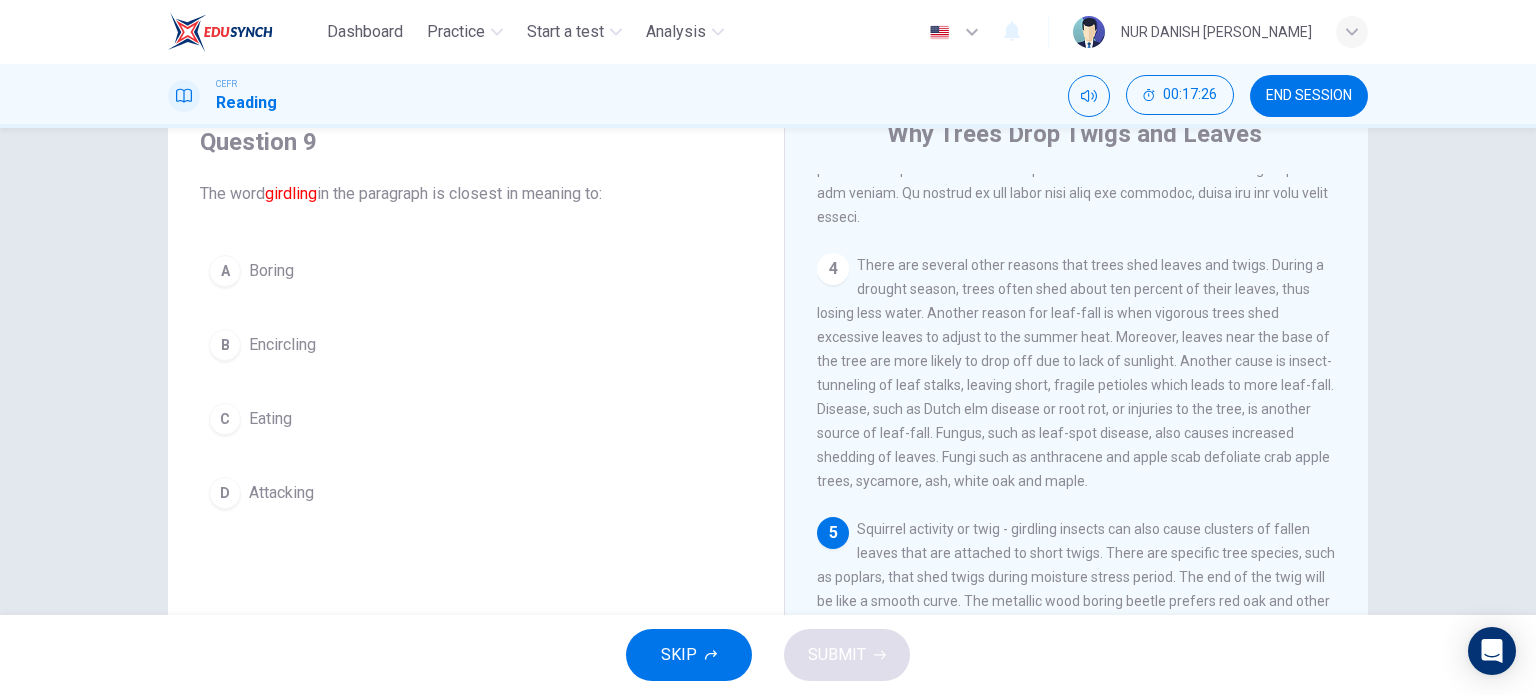 scroll, scrollTop: 78, scrollLeft: 0, axis: vertical 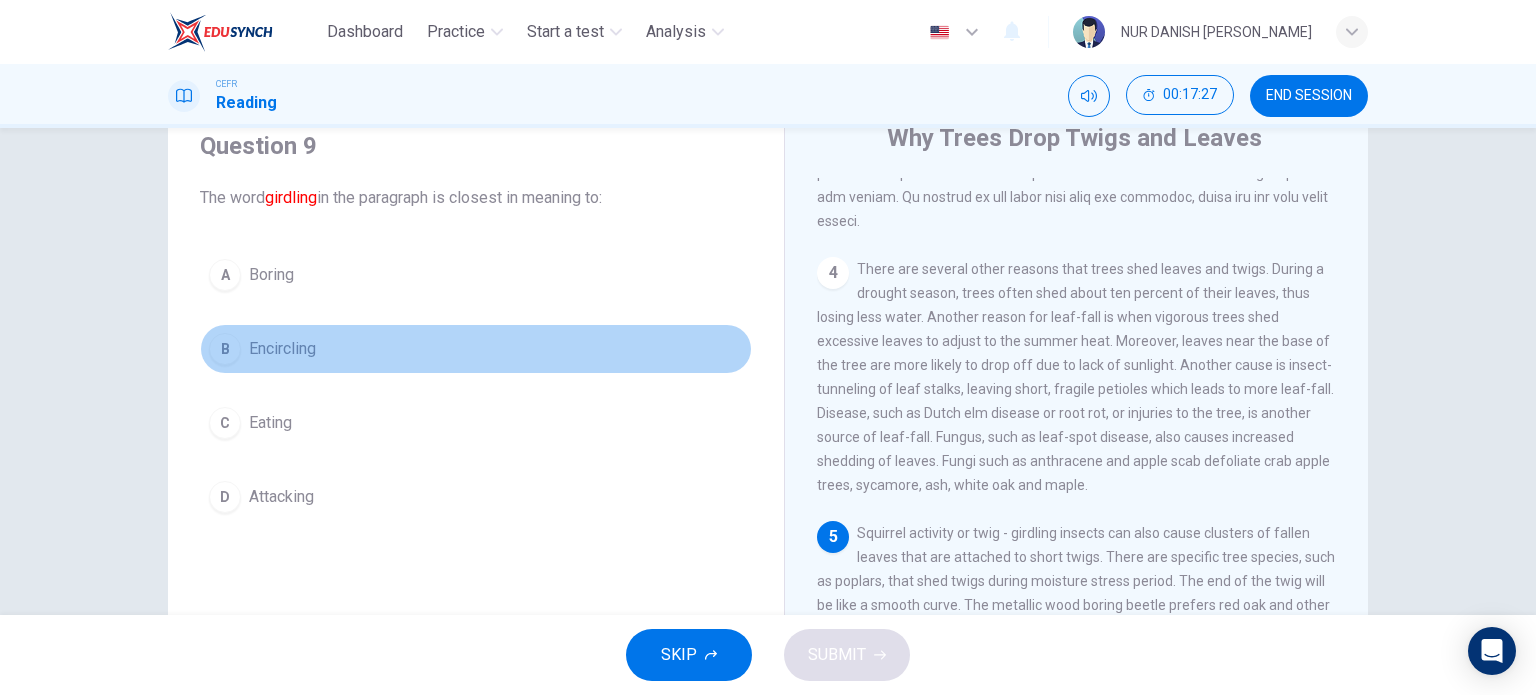 click on "Encircling" at bounding box center [282, 349] 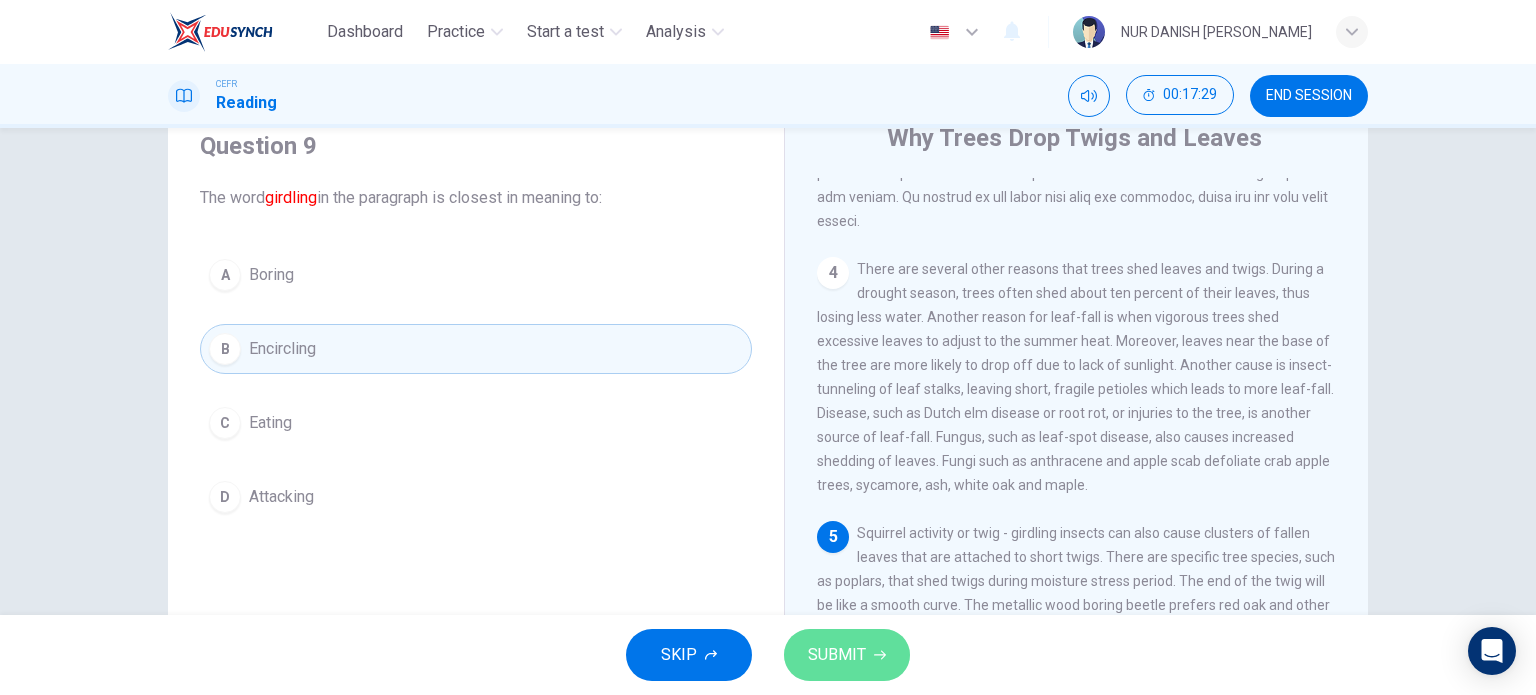 click on "SUBMIT" at bounding box center [847, 655] 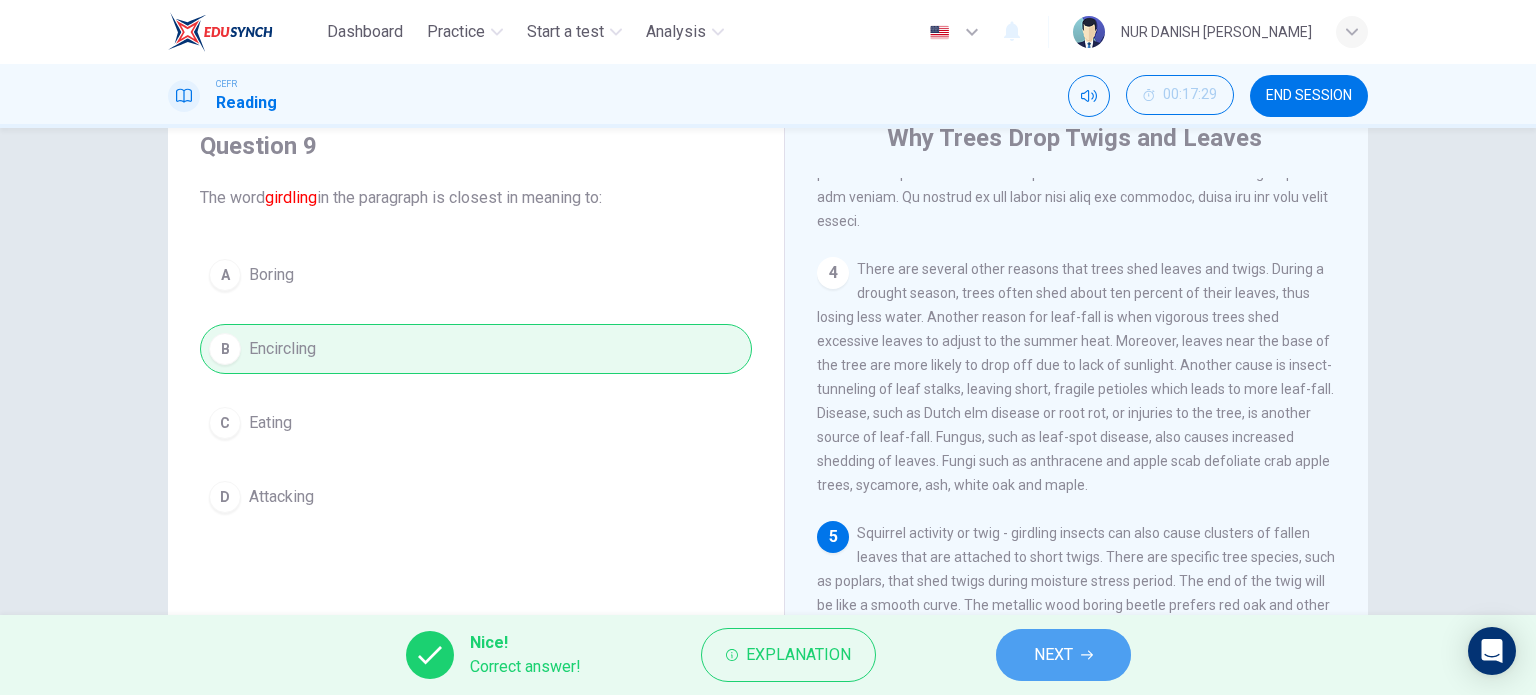 click on "NEXT" at bounding box center [1053, 655] 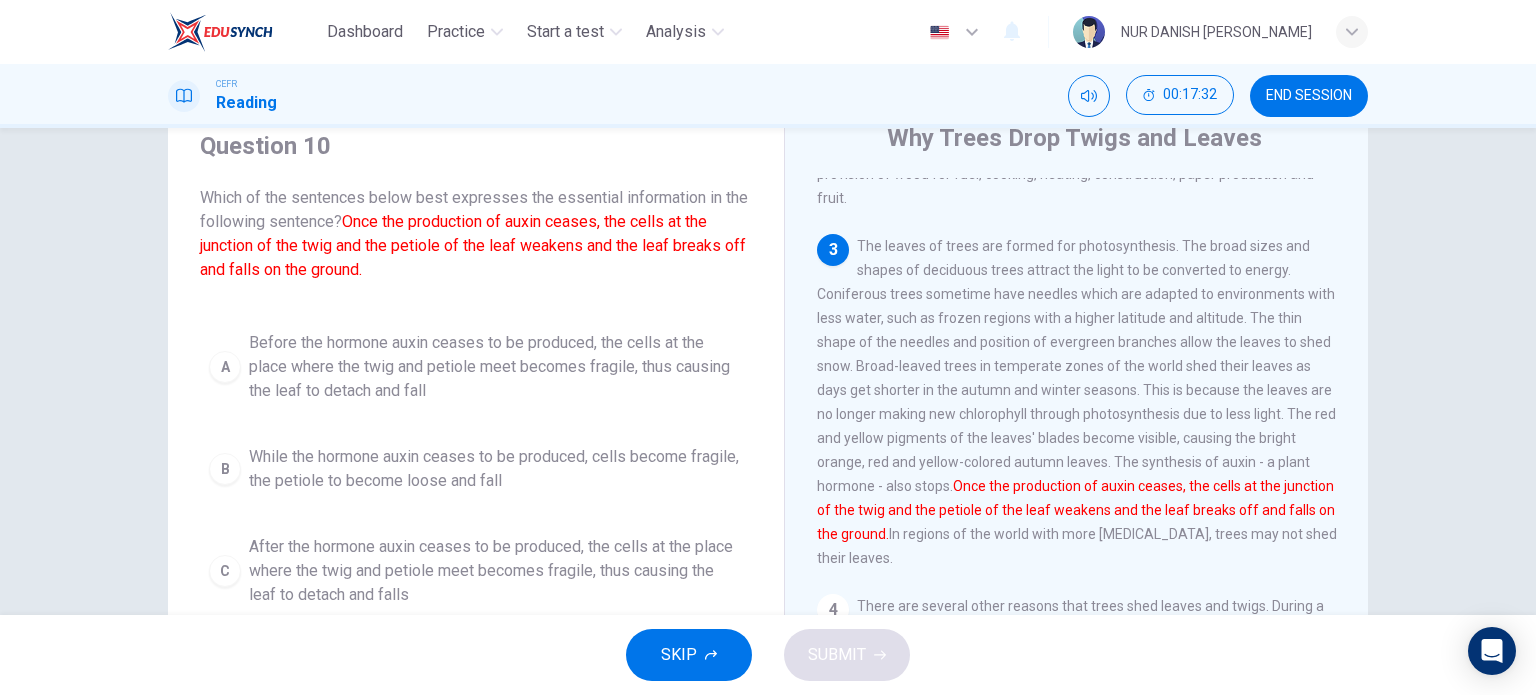 scroll, scrollTop: 369, scrollLeft: 0, axis: vertical 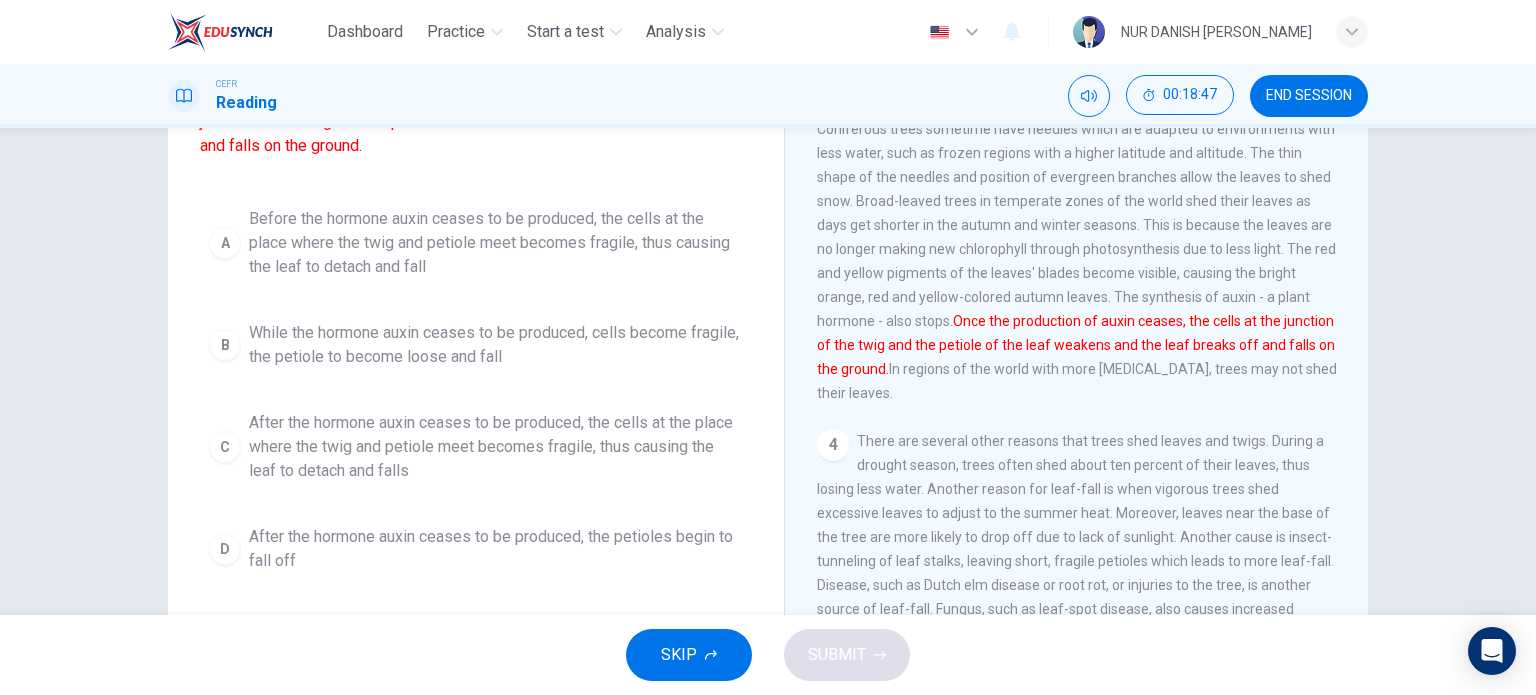 click on "C After the hormone auxin ceases to be produced, the cells at the place where the twig and [PERSON_NAME] meet becomes fragile, thus causing the leaf to detach and falls" at bounding box center [476, 447] 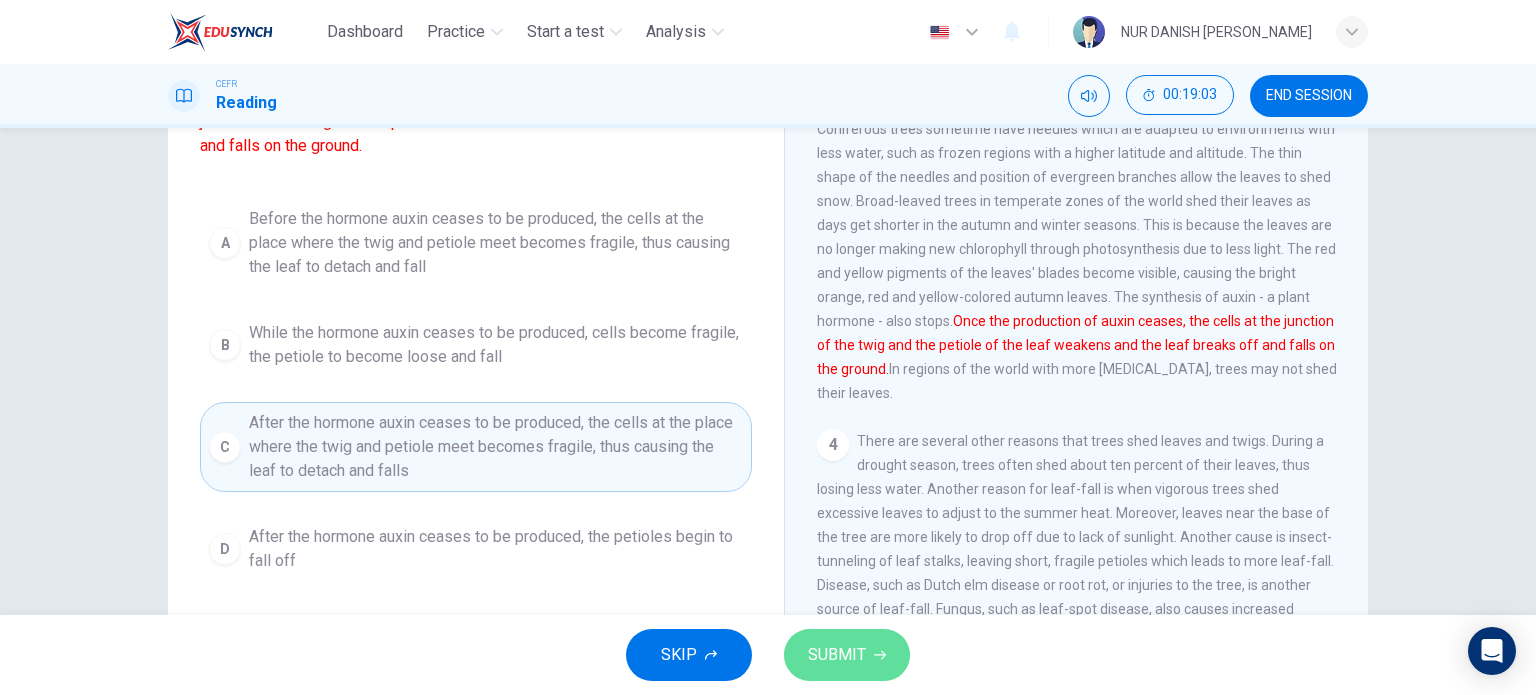 click on "SUBMIT" at bounding box center (837, 655) 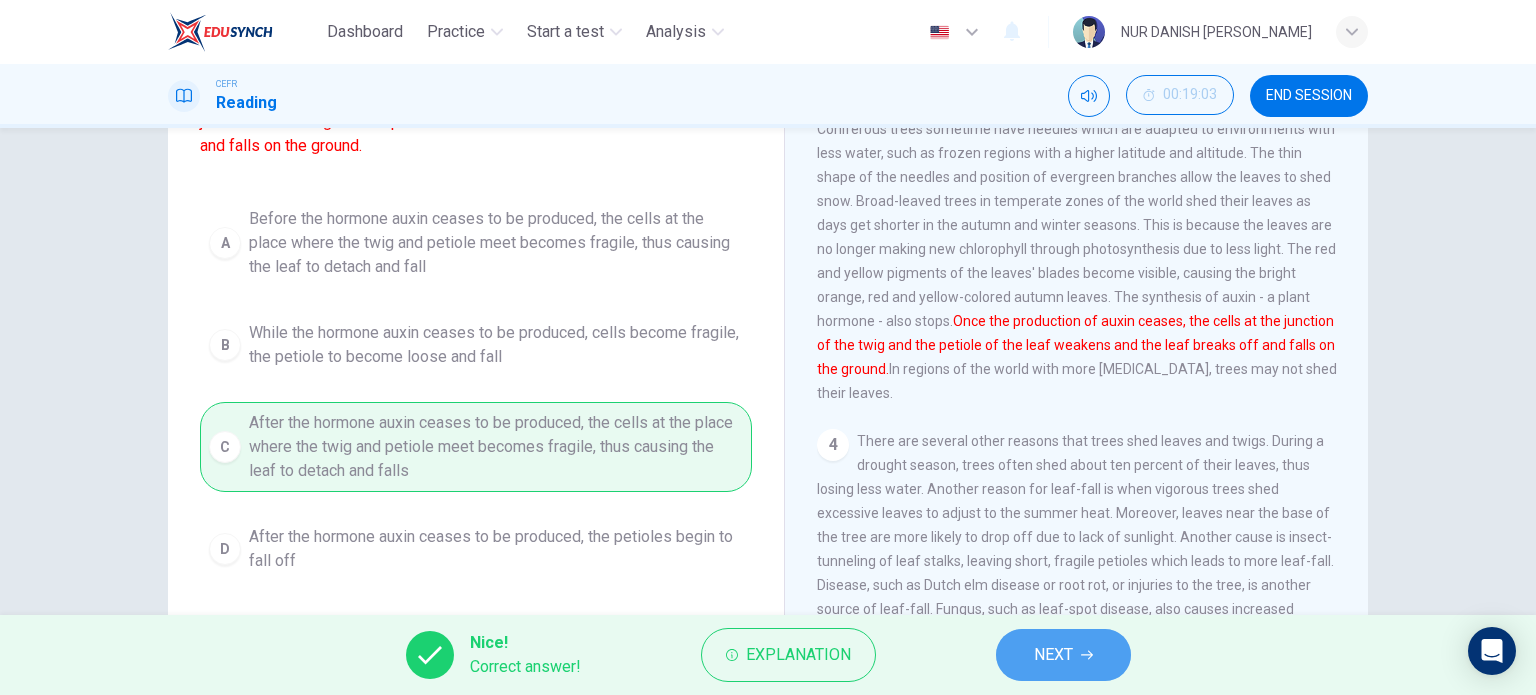 click on "NEXT" at bounding box center [1063, 655] 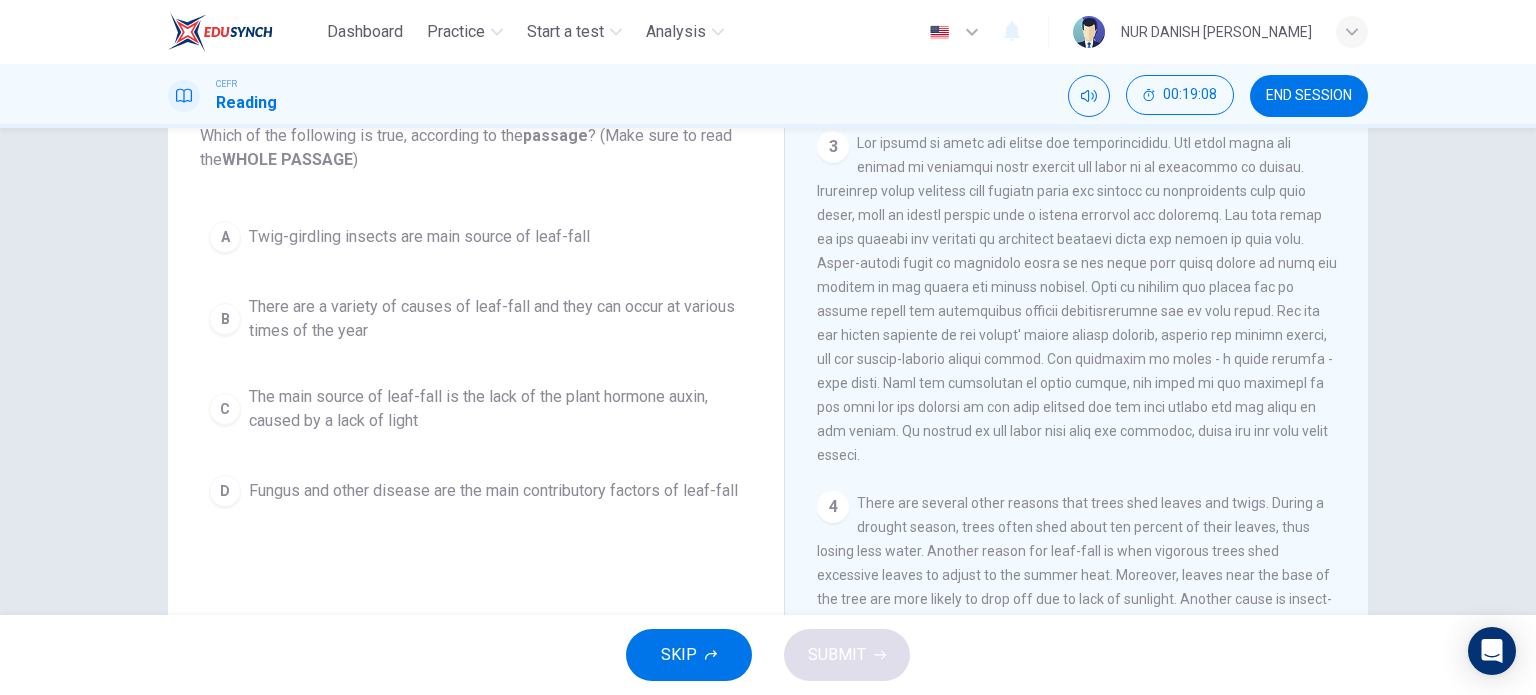 scroll, scrollTop: 111, scrollLeft: 0, axis: vertical 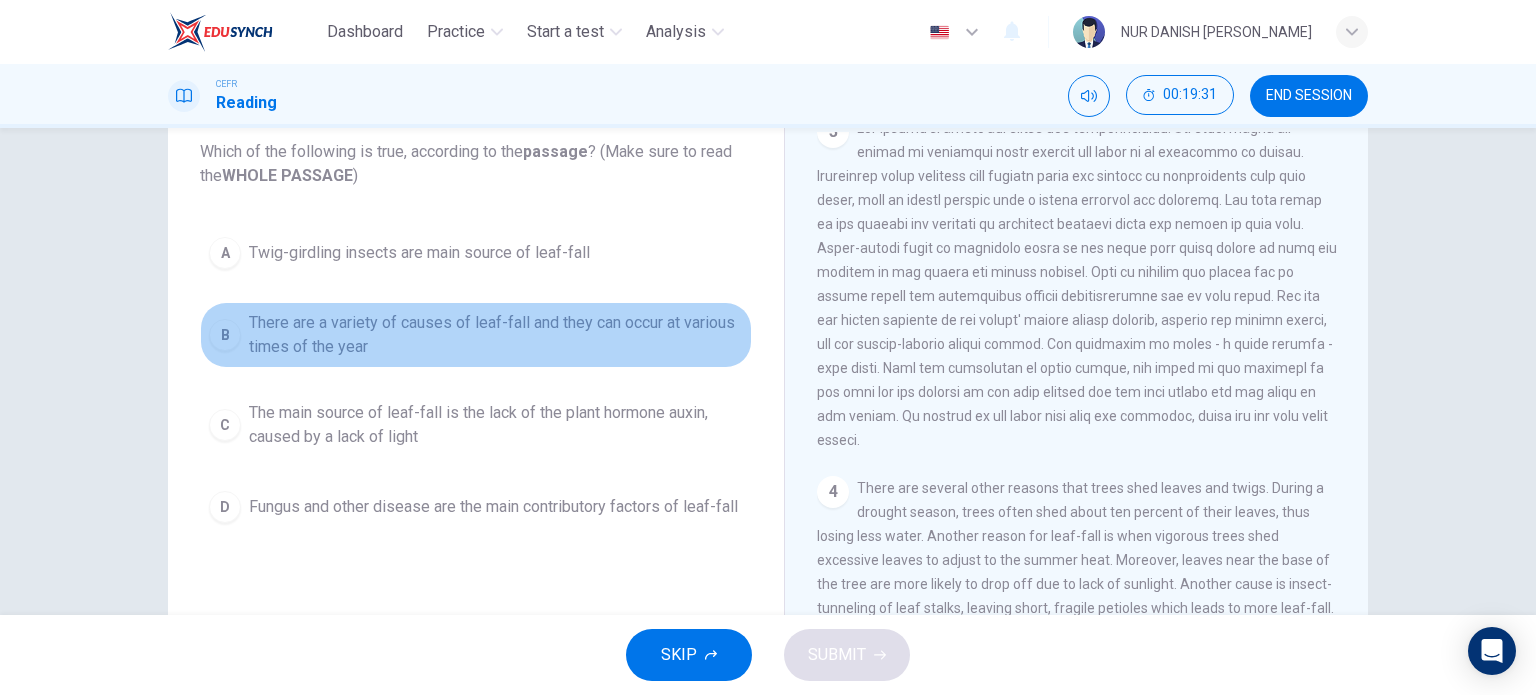 click on "There are a variety of causes of leaf-fall and they can occur at various times of the year" at bounding box center (496, 335) 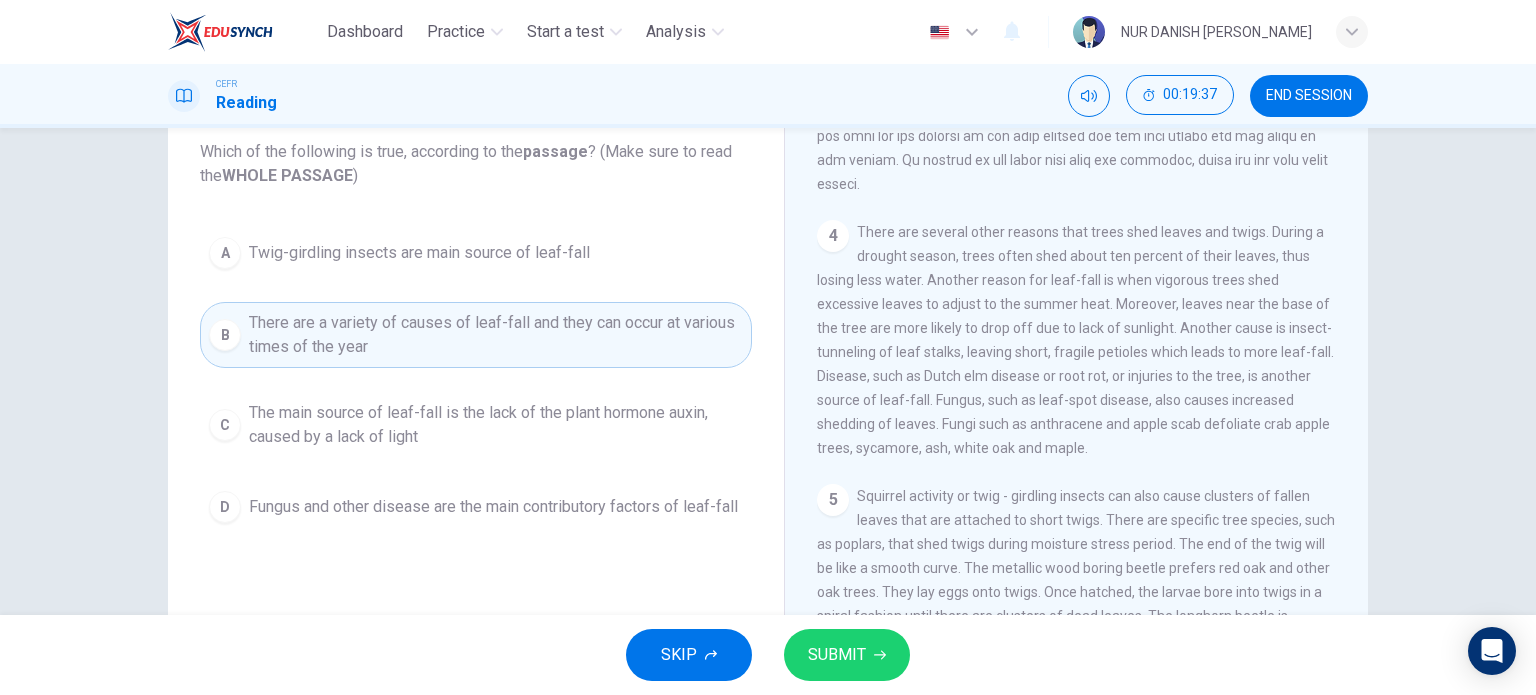 scroll, scrollTop: 703, scrollLeft: 0, axis: vertical 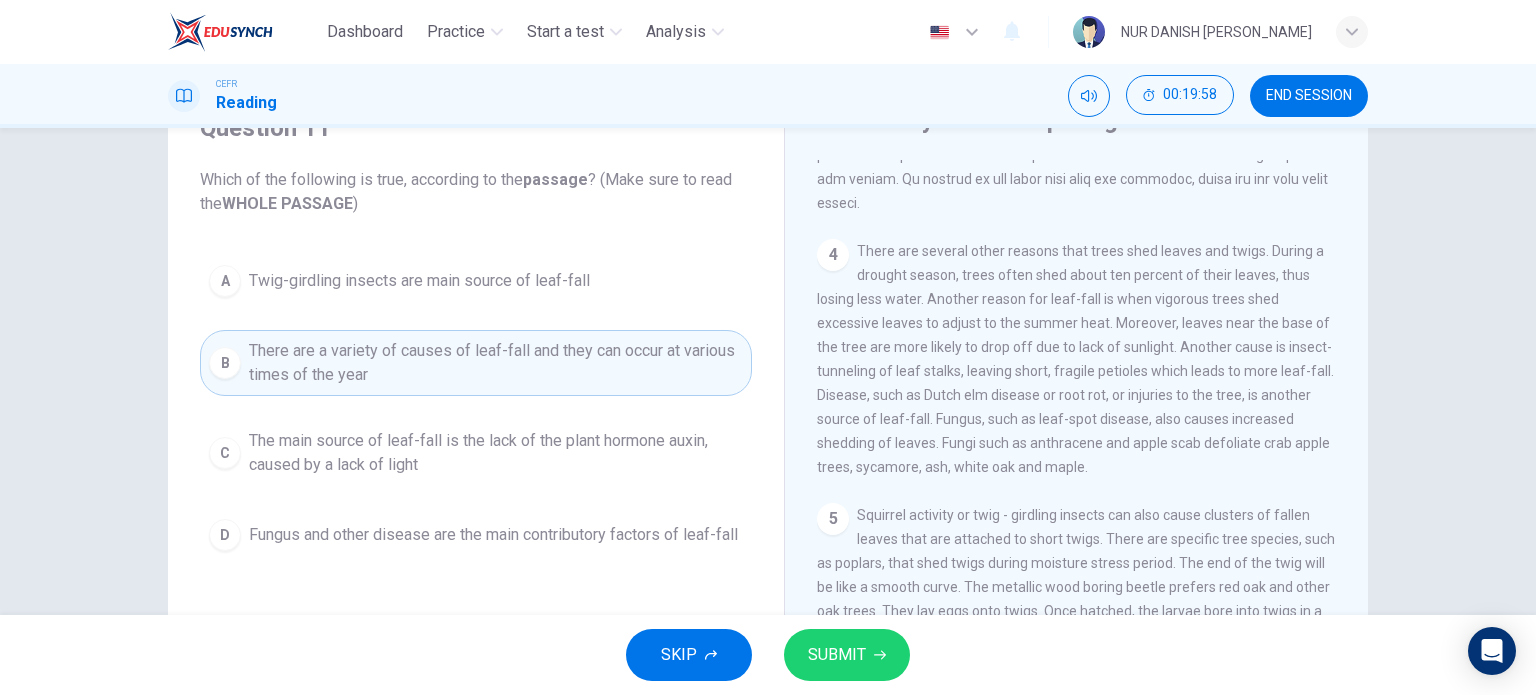 click on "SUBMIT" at bounding box center (837, 655) 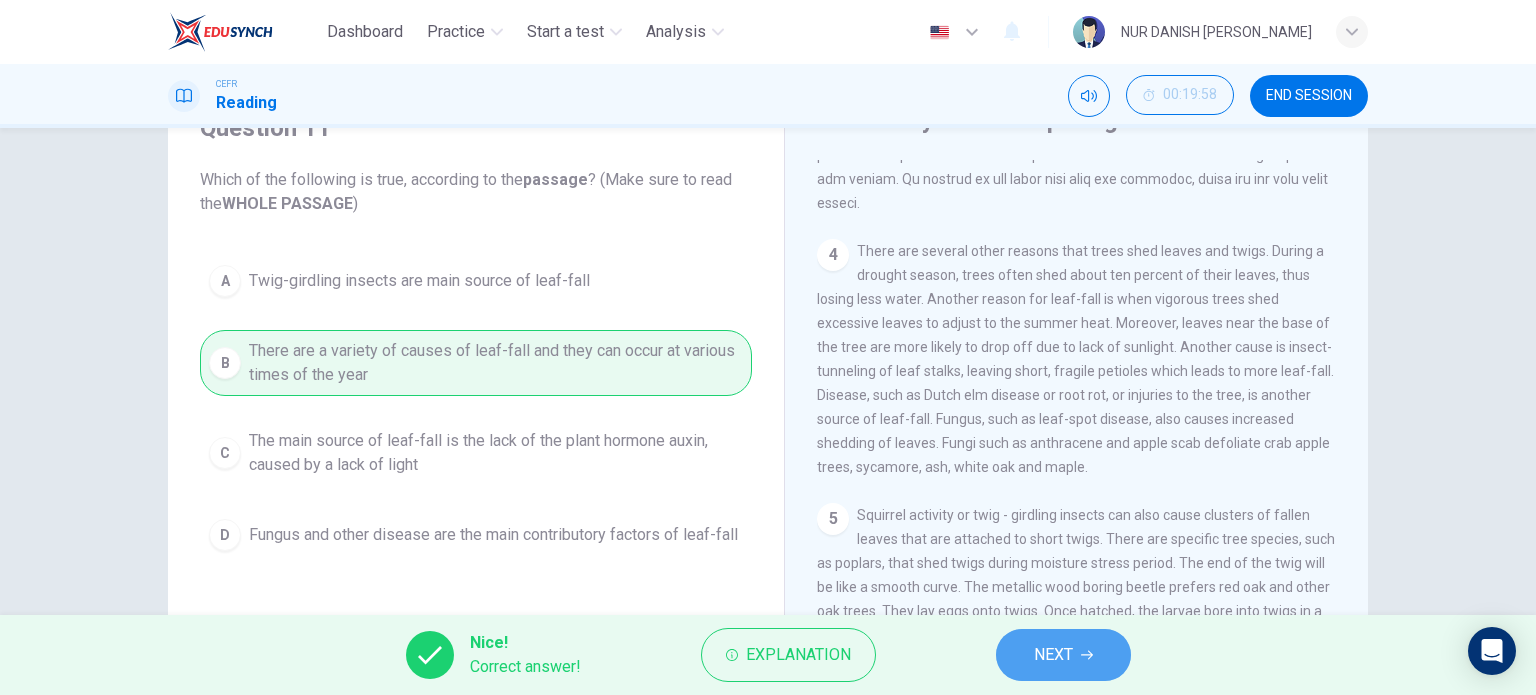 click on "NEXT" at bounding box center (1053, 655) 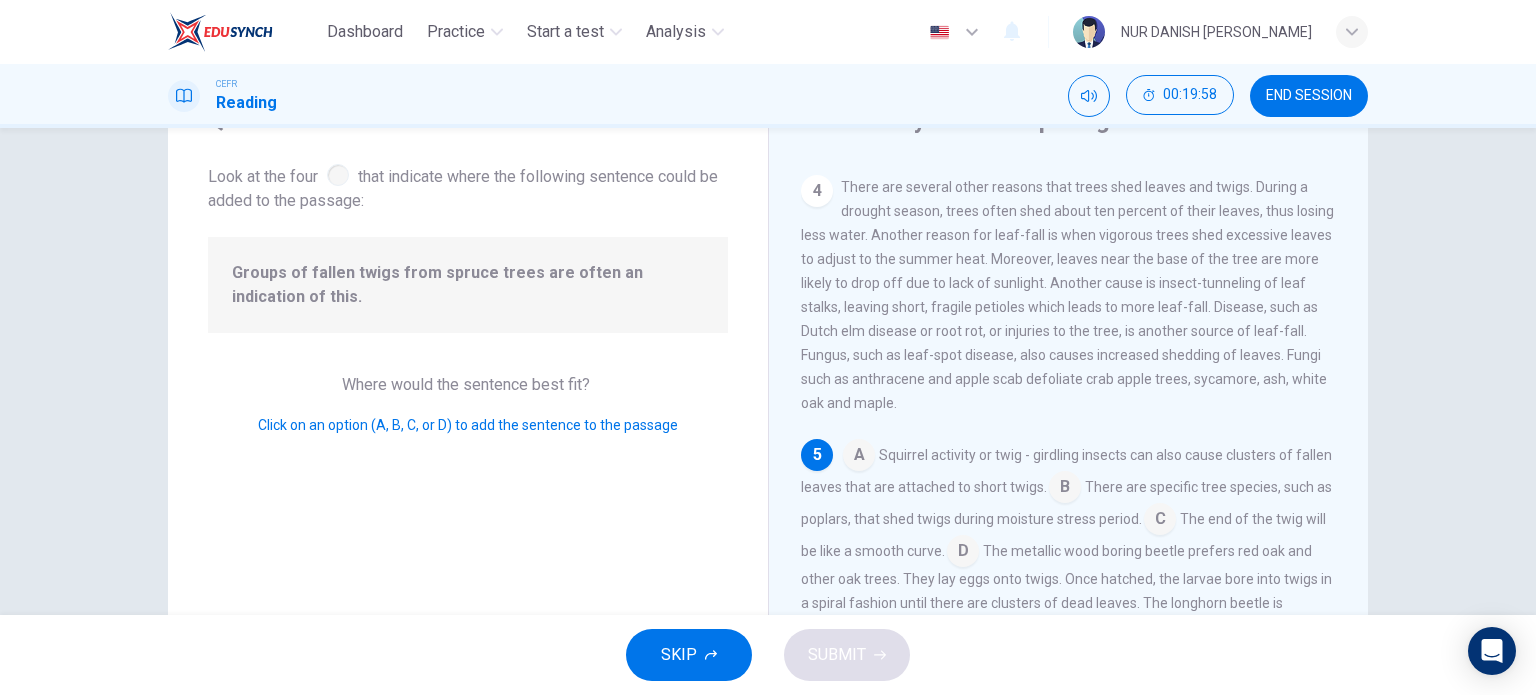 scroll, scrollTop: 709, scrollLeft: 0, axis: vertical 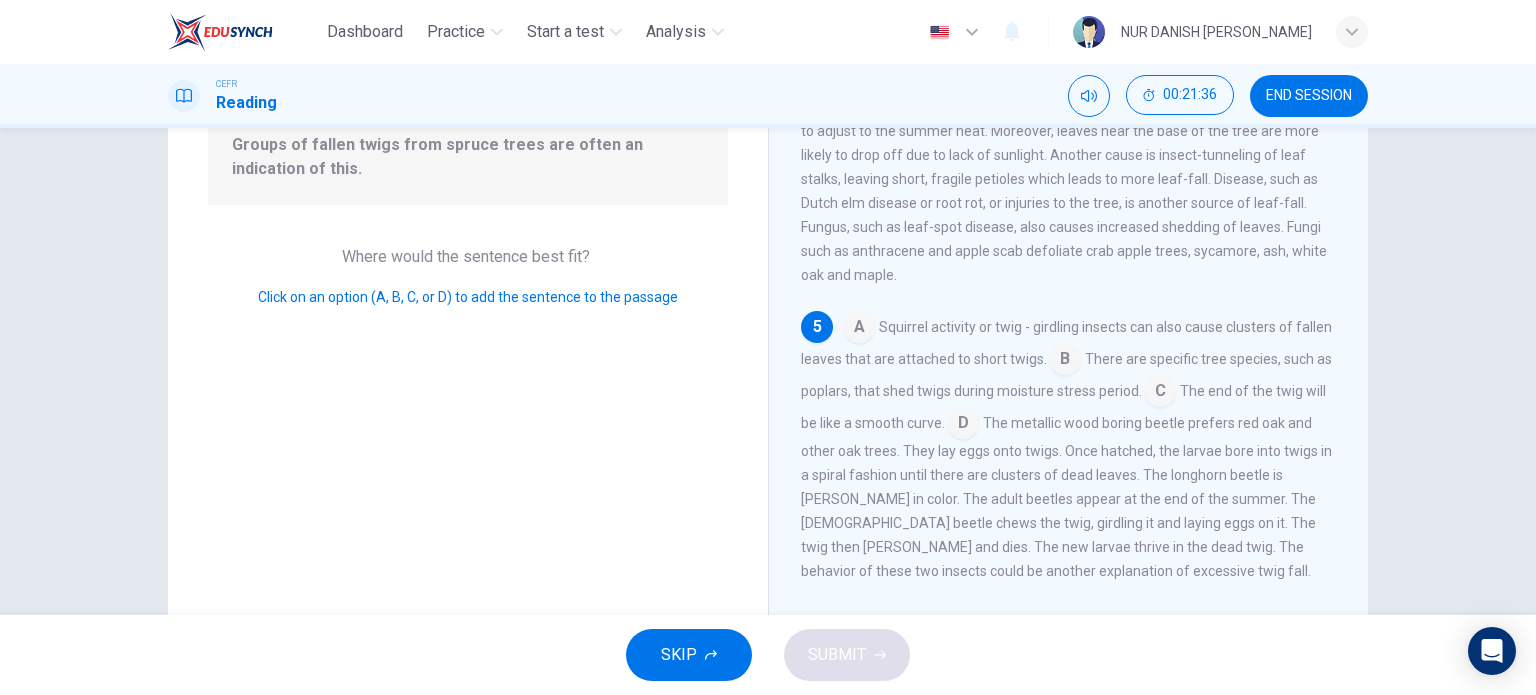 click at bounding box center (963, 425) 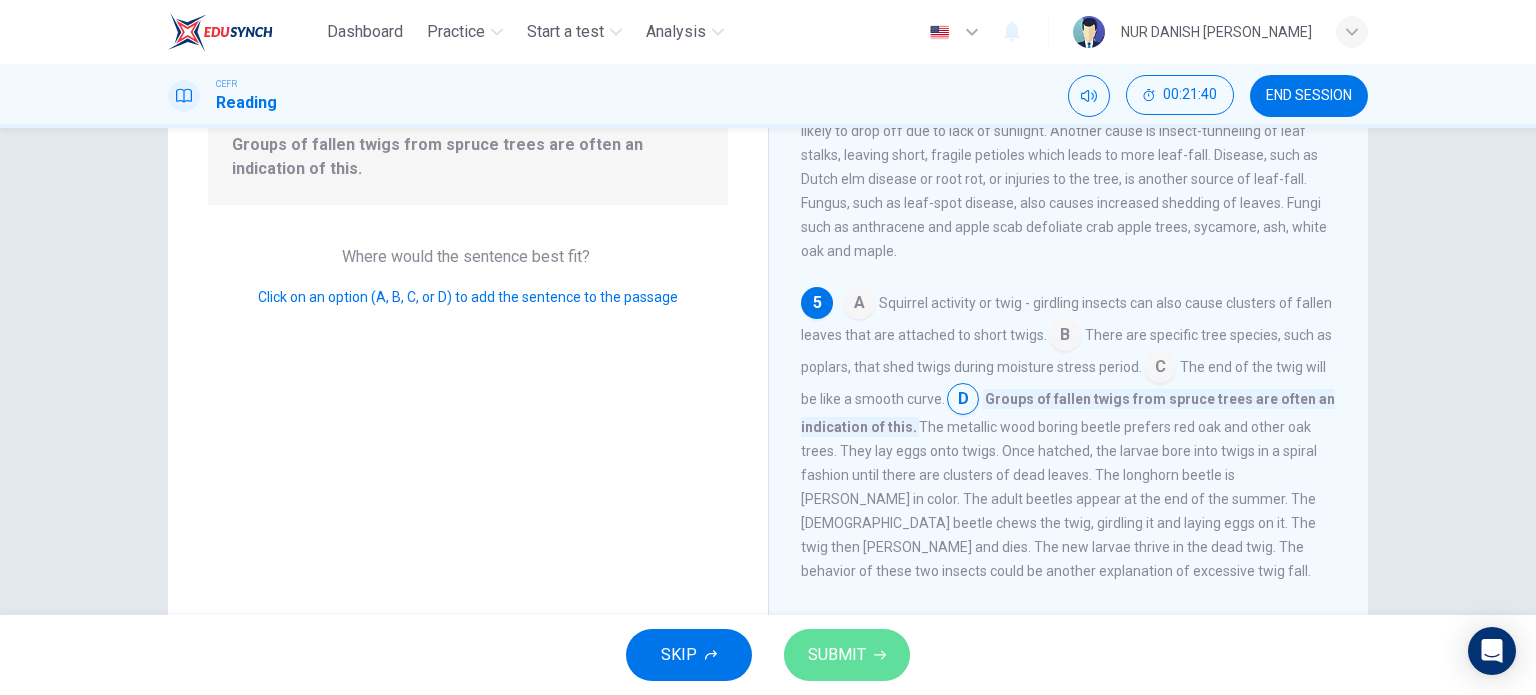 click on "SUBMIT" at bounding box center (847, 655) 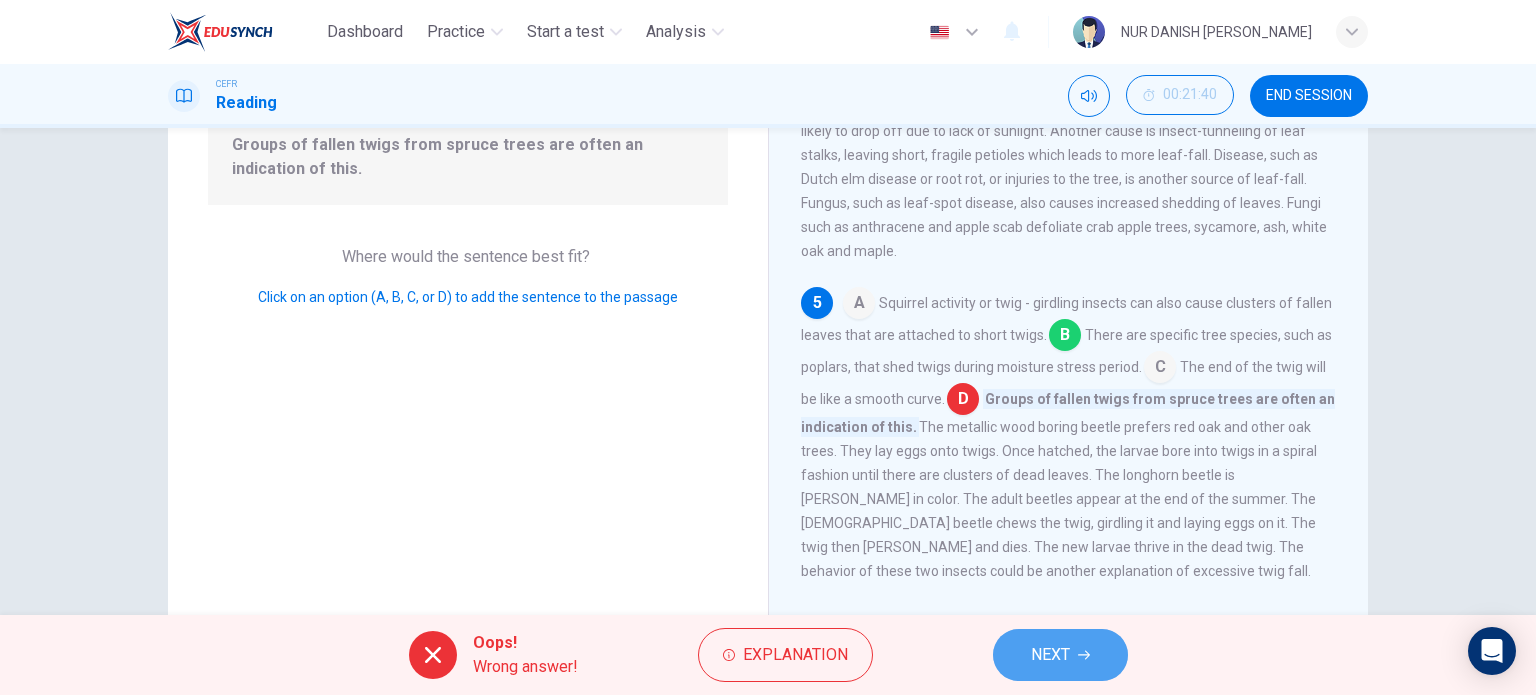 click on "NEXT" at bounding box center [1060, 655] 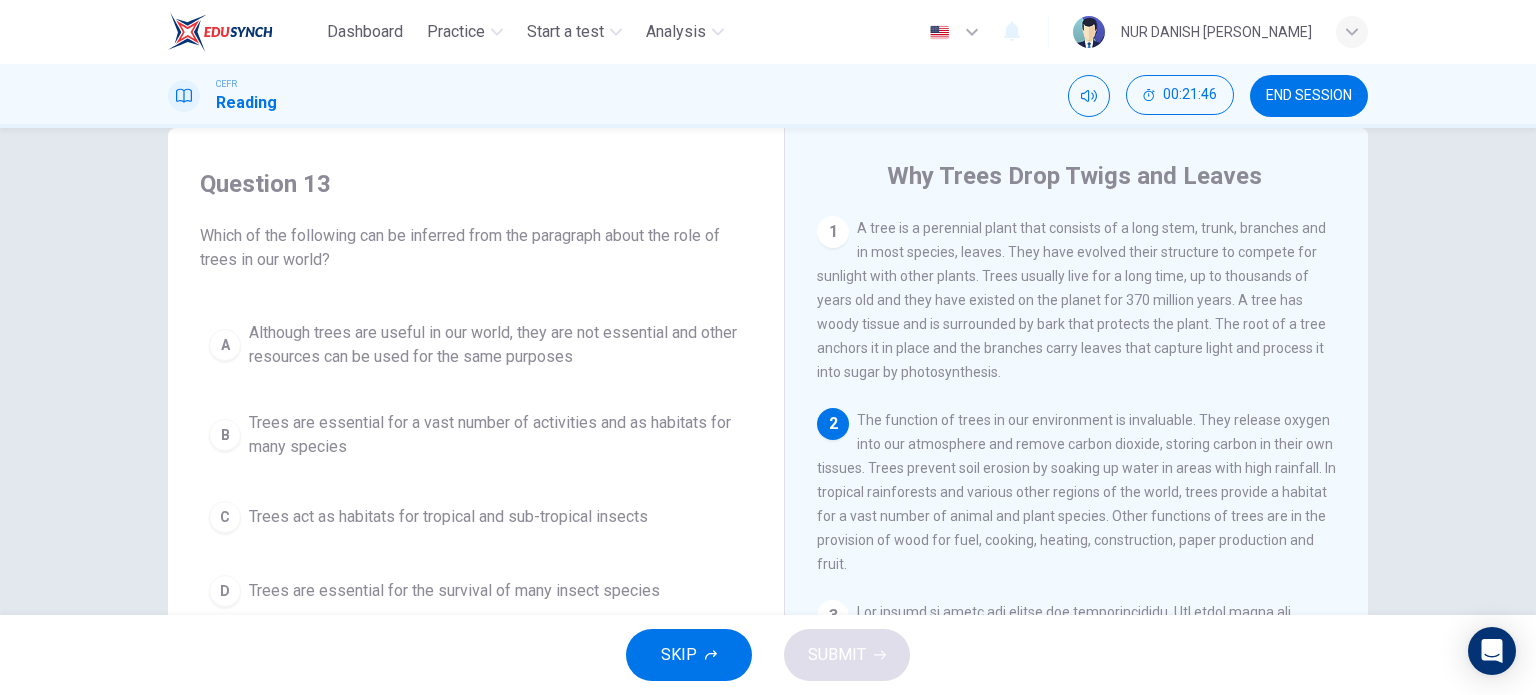 scroll, scrollTop: 88, scrollLeft: 0, axis: vertical 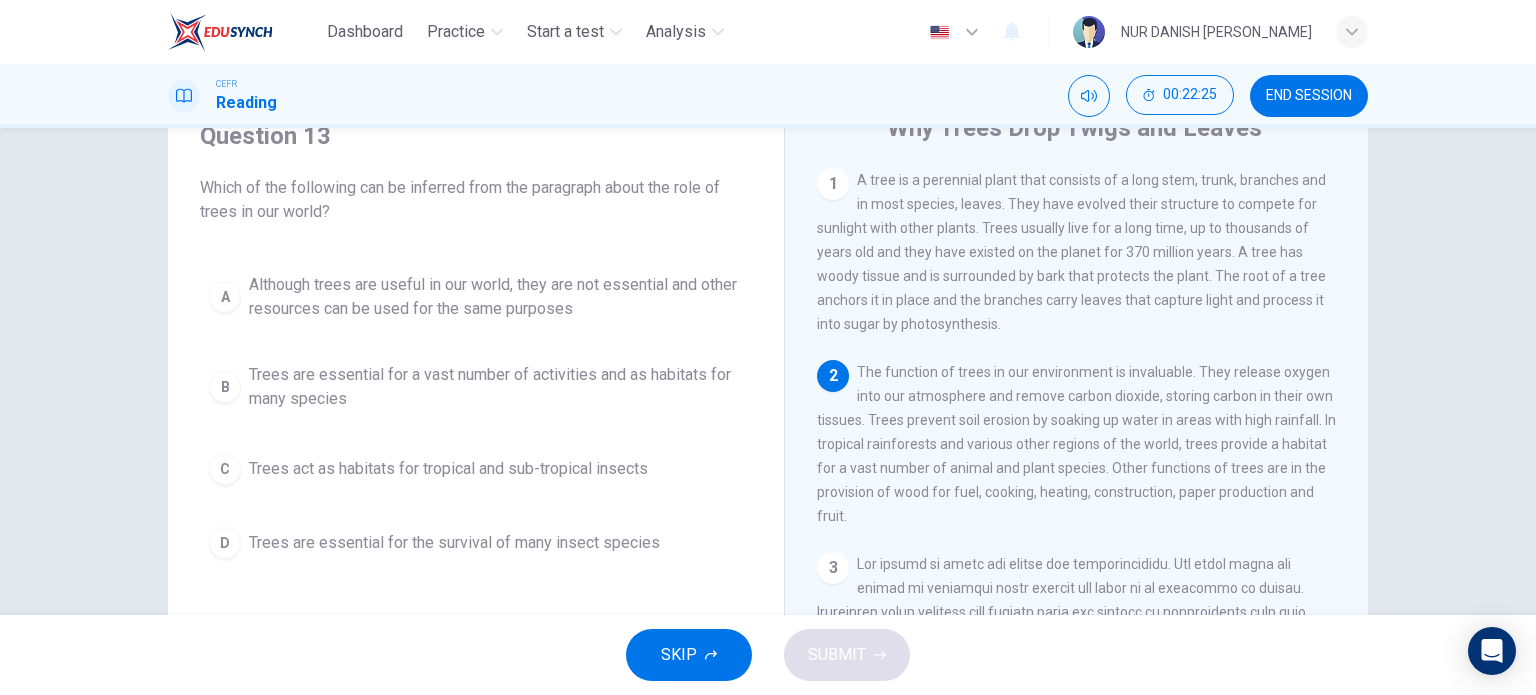 click on "Trees are essential for a vast number of activities and as habitats for many species" at bounding box center [496, 387] 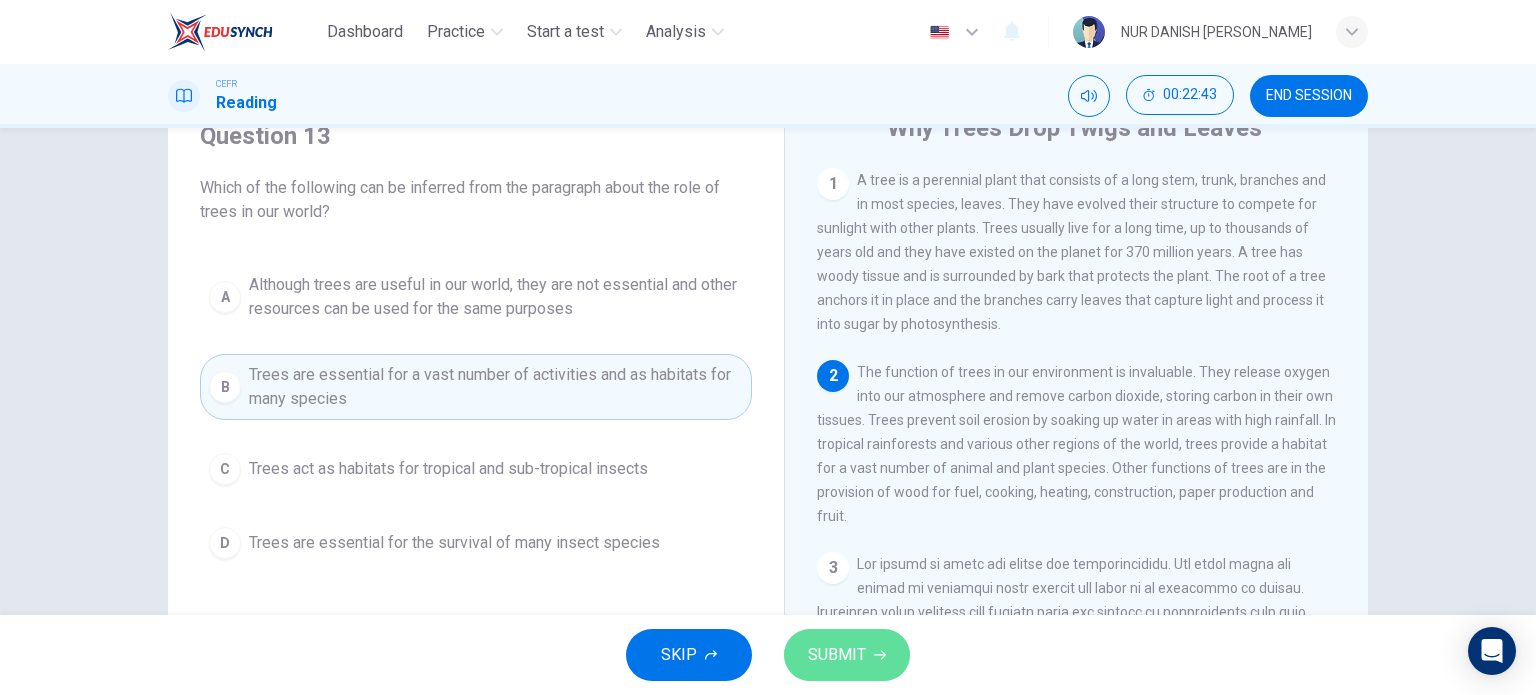 click on "SUBMIT" at bounding box center [837, 655] 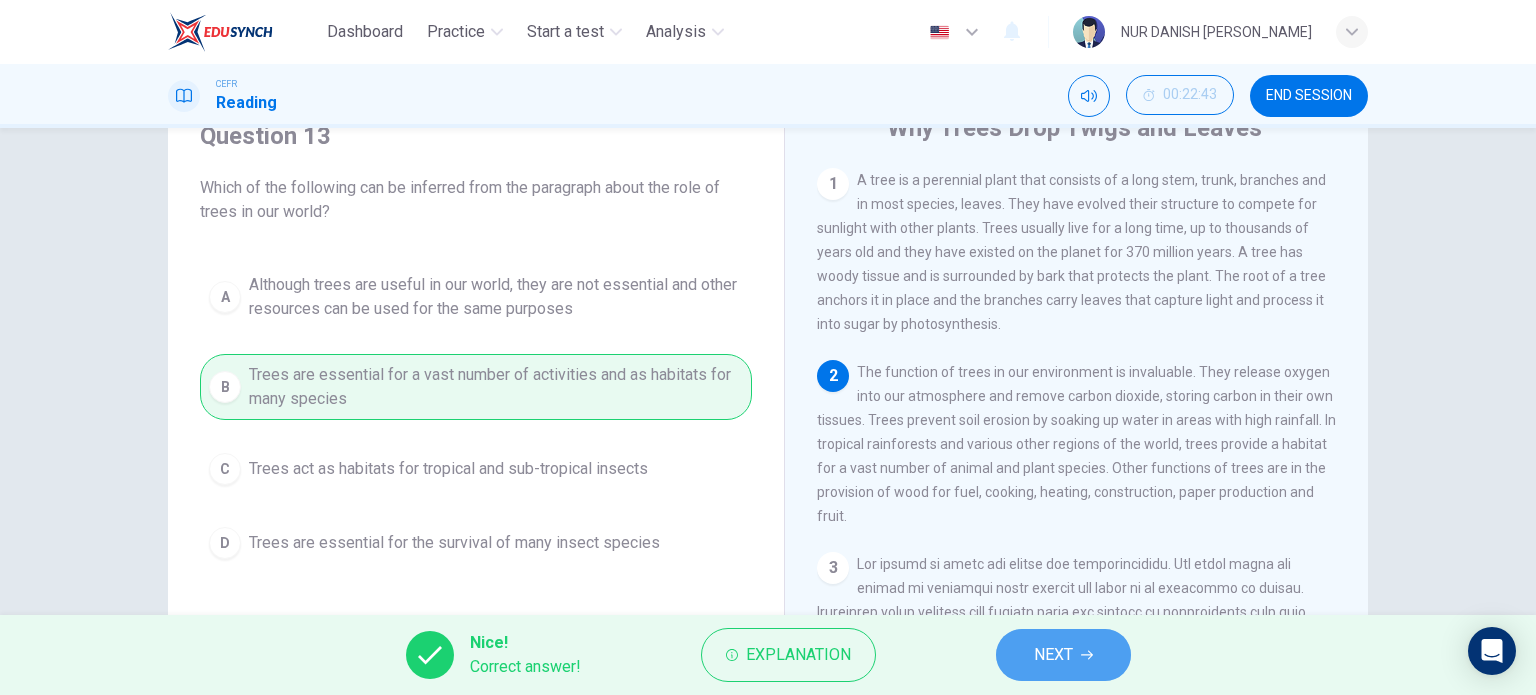 click on "NEXT" at bounding box center (1063, 655) 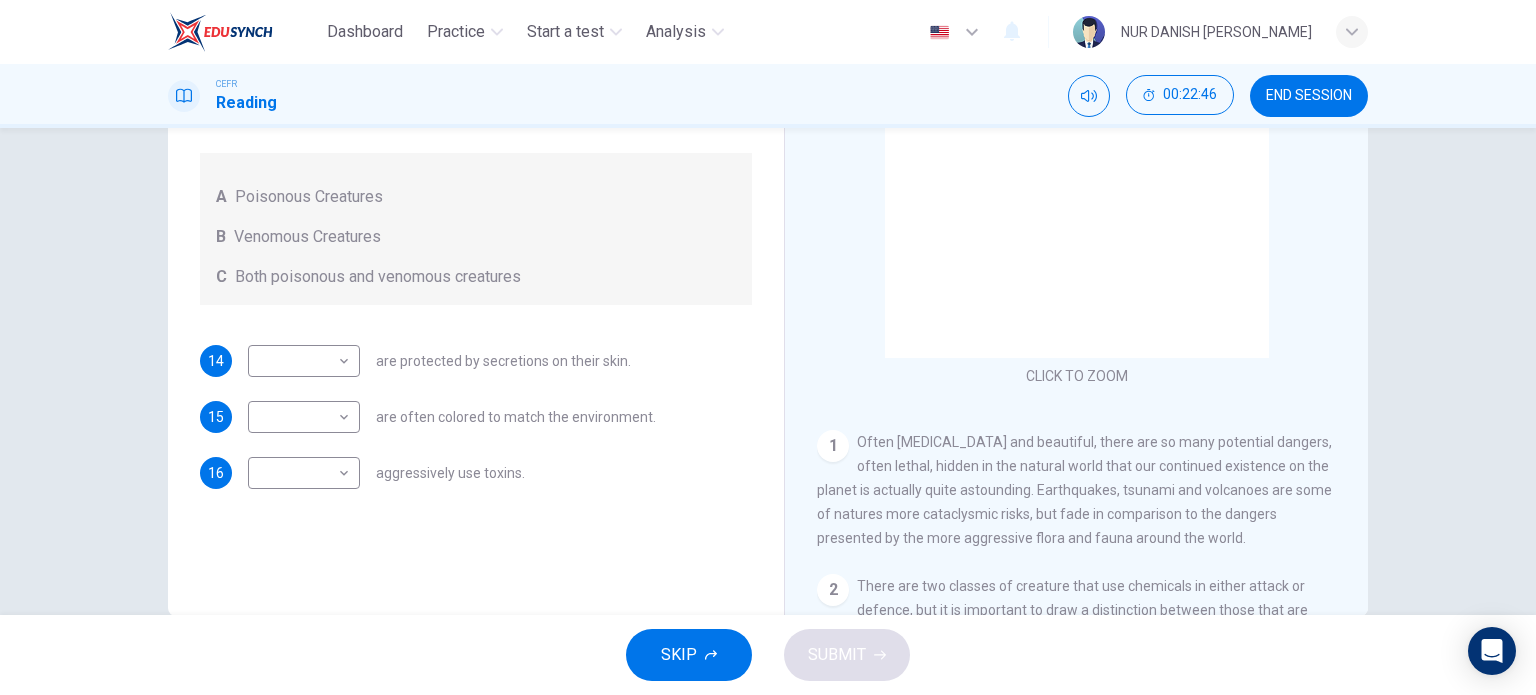 scroll, scrollTop: 248, scrollLeft: 0, axis: vertical 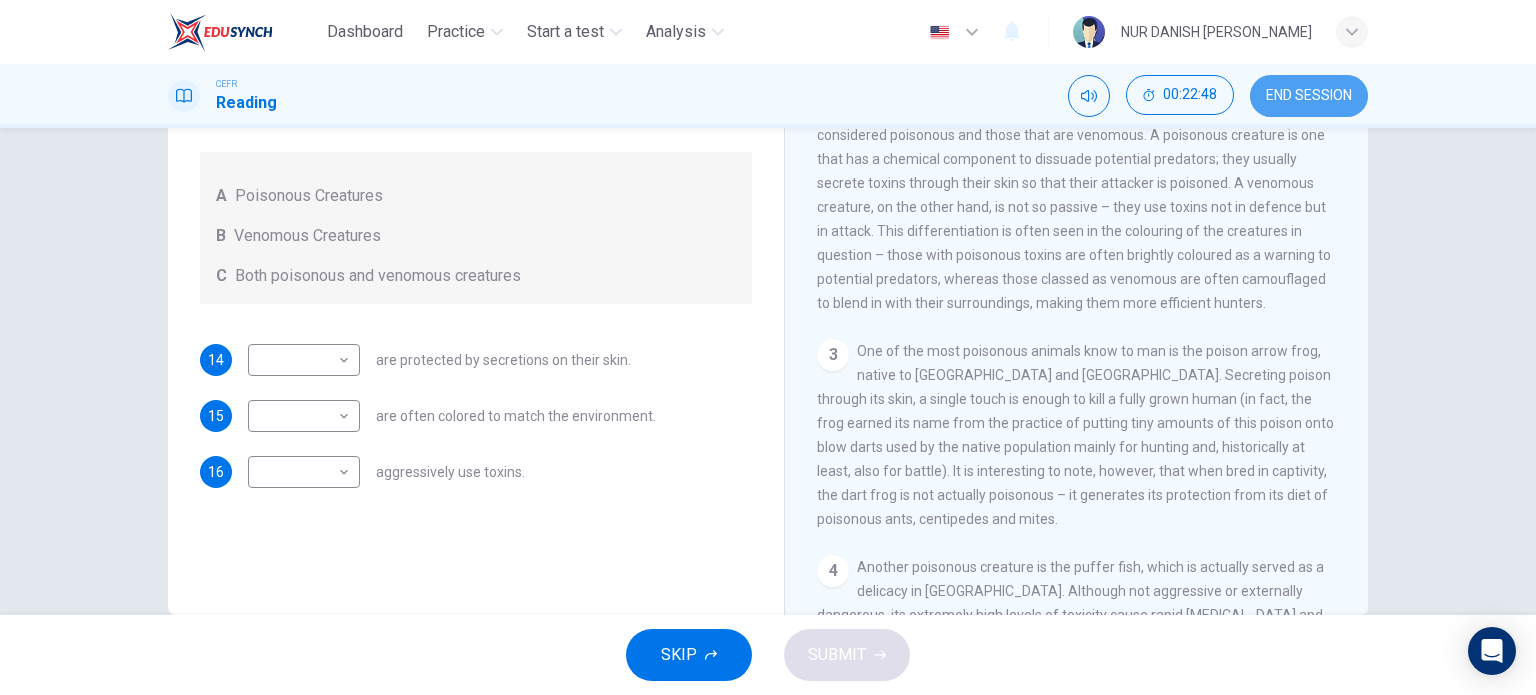 click on "END SESSION" at bounding box center (1309, 96) 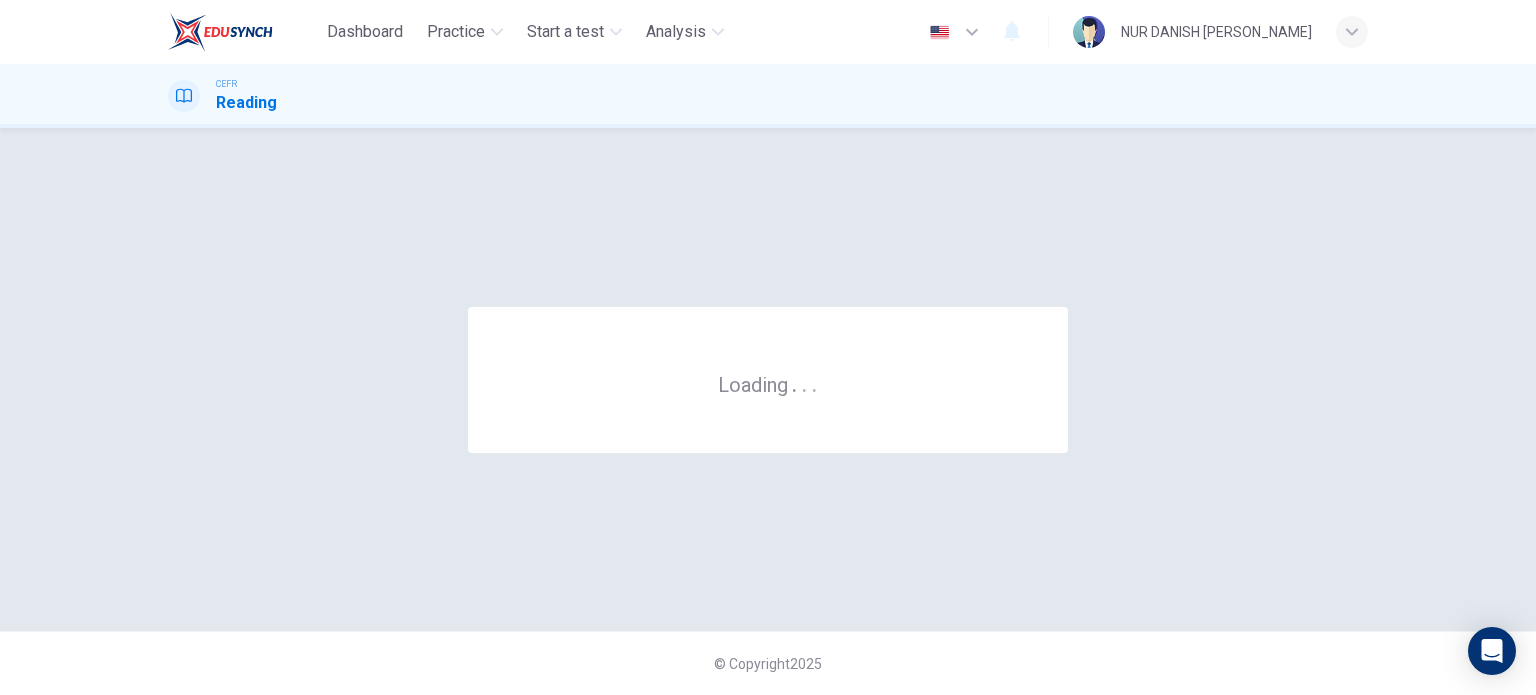 scroll, scrollTop: 0, scrollLeft: 0, axis: both 